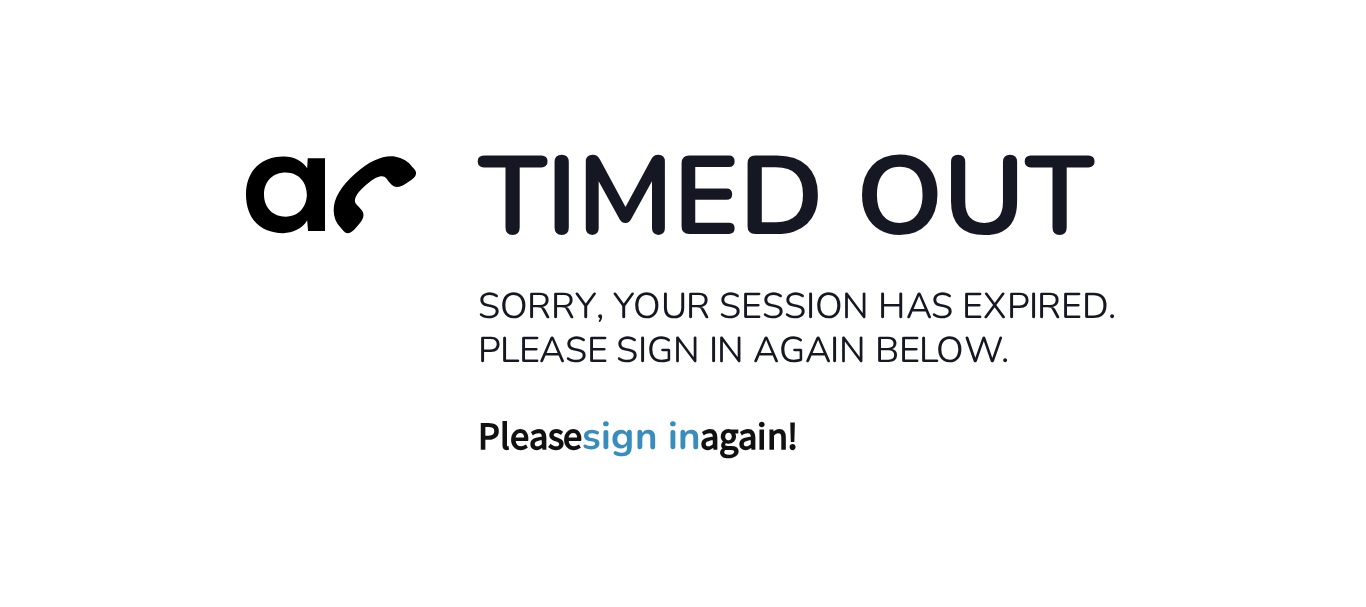 scroll, scrollTop: 0, scrollLeft: 0, axis: both 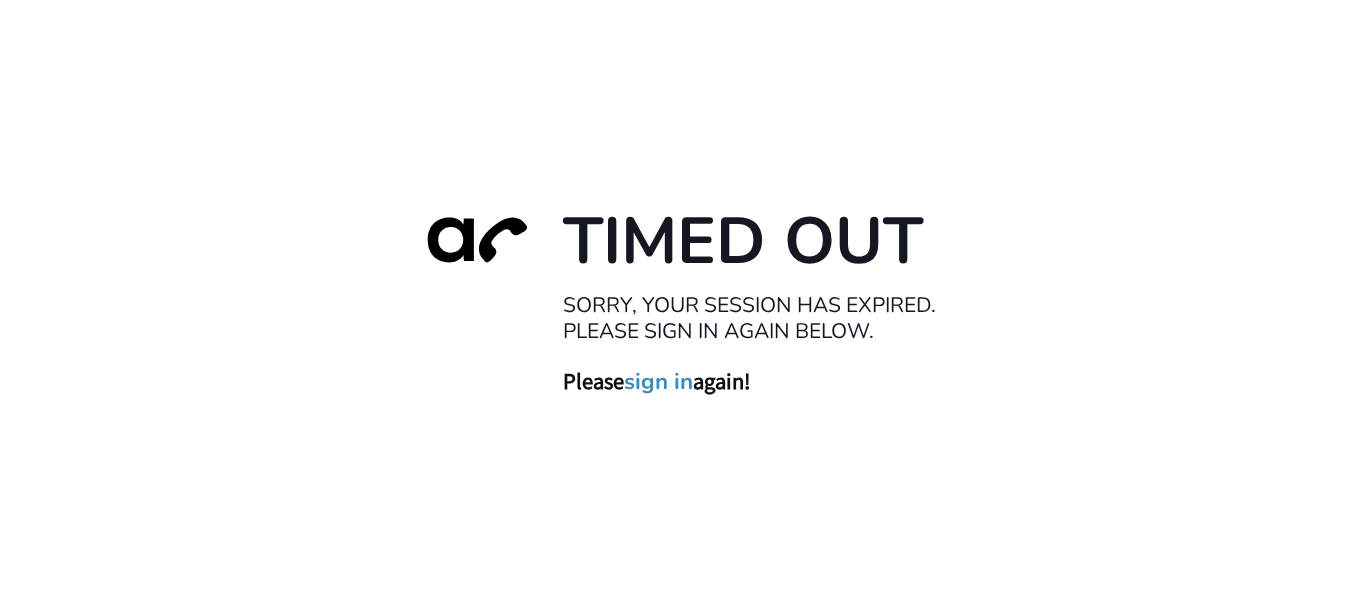 click on "sign in" at bounding box center [658, 381] 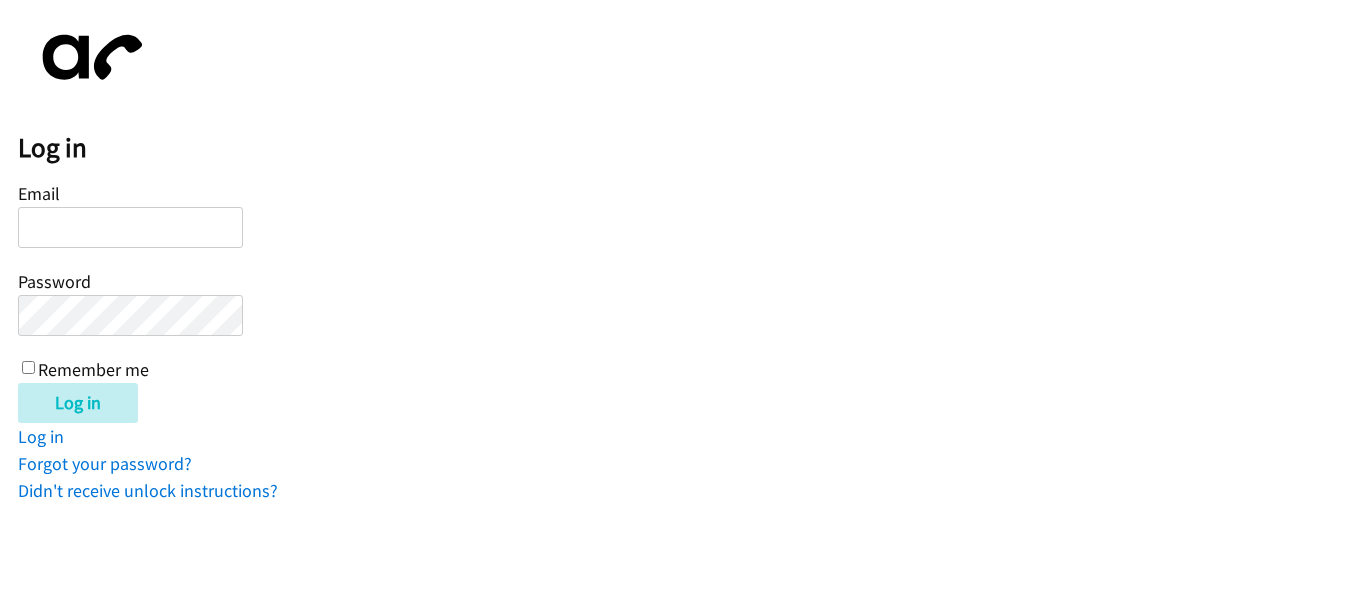 scroll, scrollTop: 0, scrollLeft: 0, axis: both 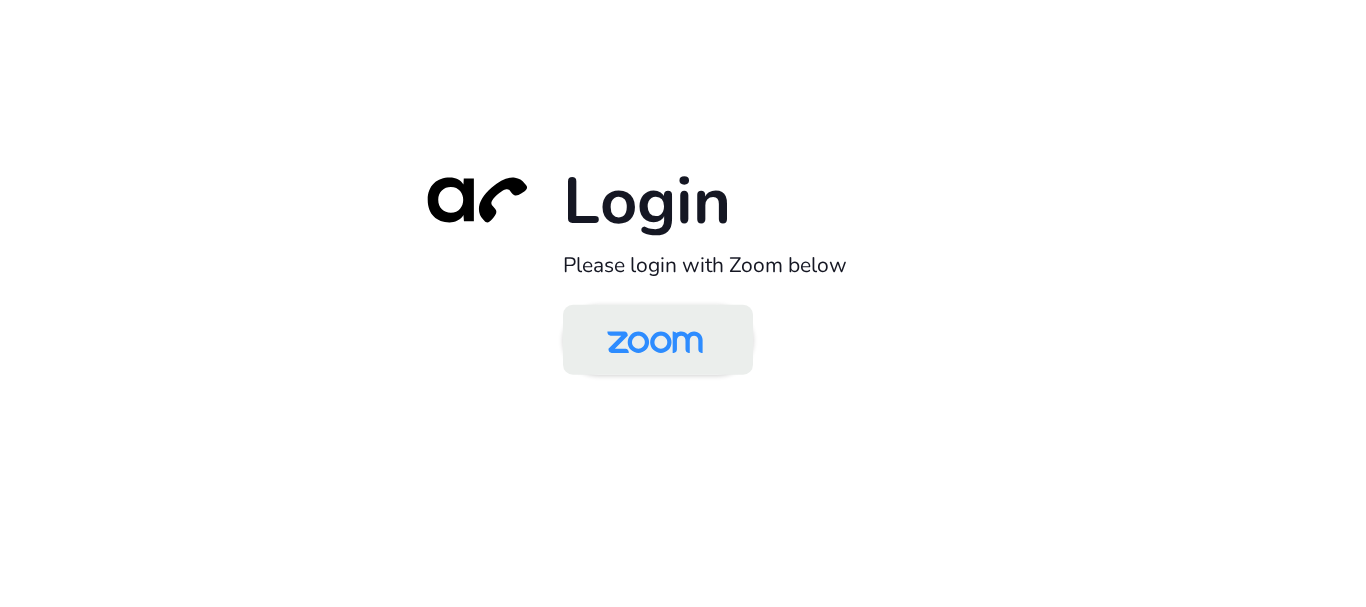 click at bounding box center (655, 341) 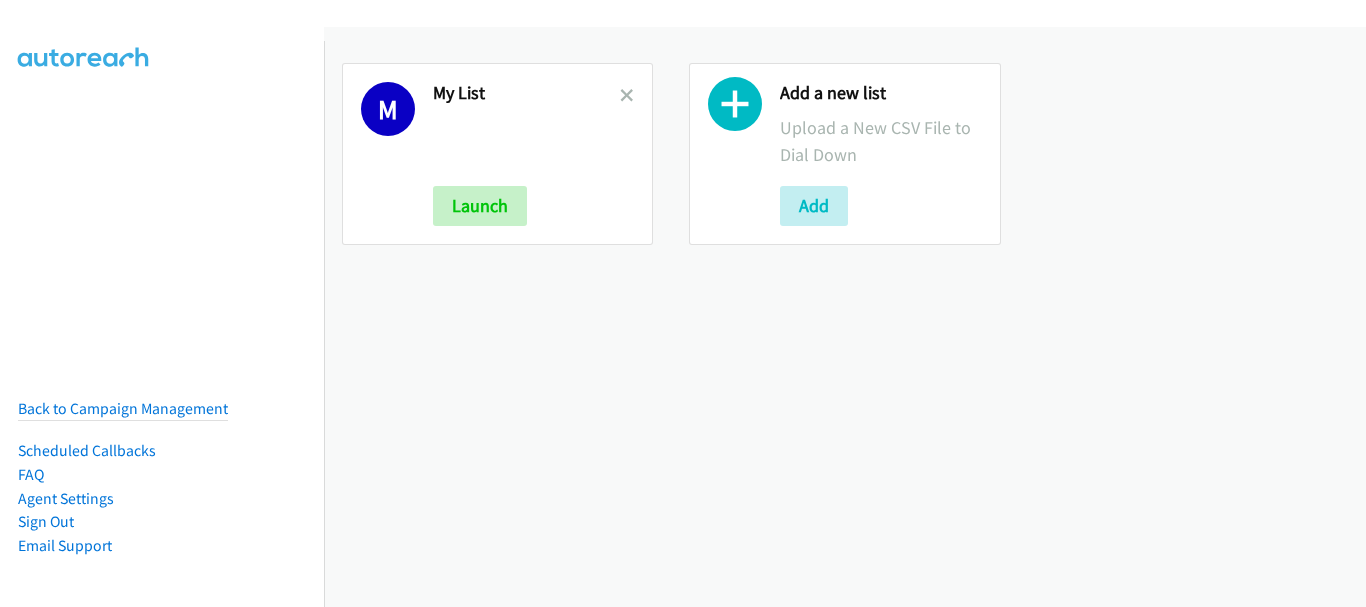 scroll, scrollTop: 0, scrollLeft: 0, axis: both 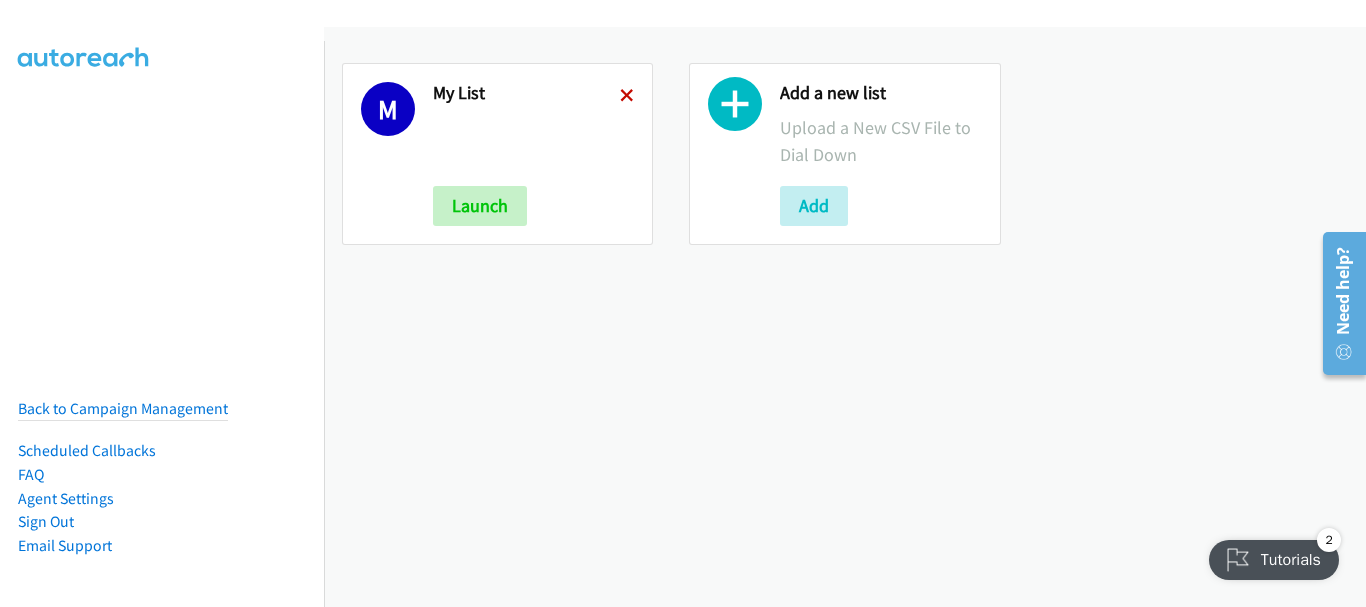 click at bounding box center [627, 97] 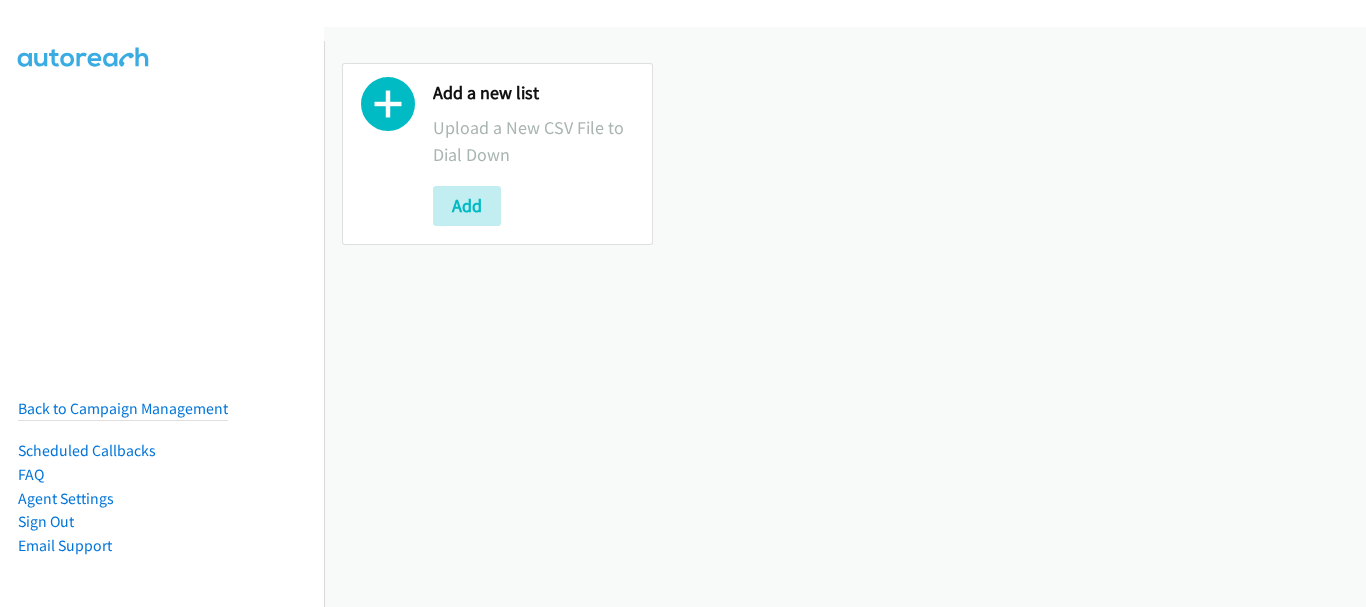 scroll, scrollTop: 0, scrollLeft: 0, axis: both 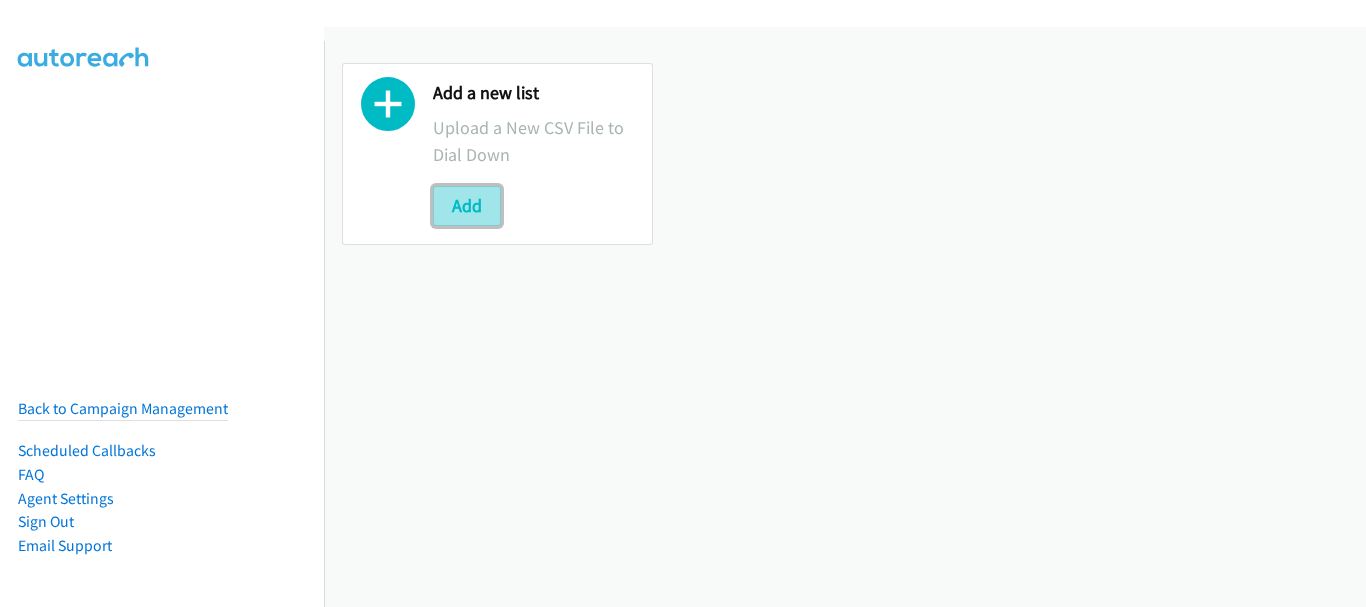 click on "Add" at bounding box center (467, 206) 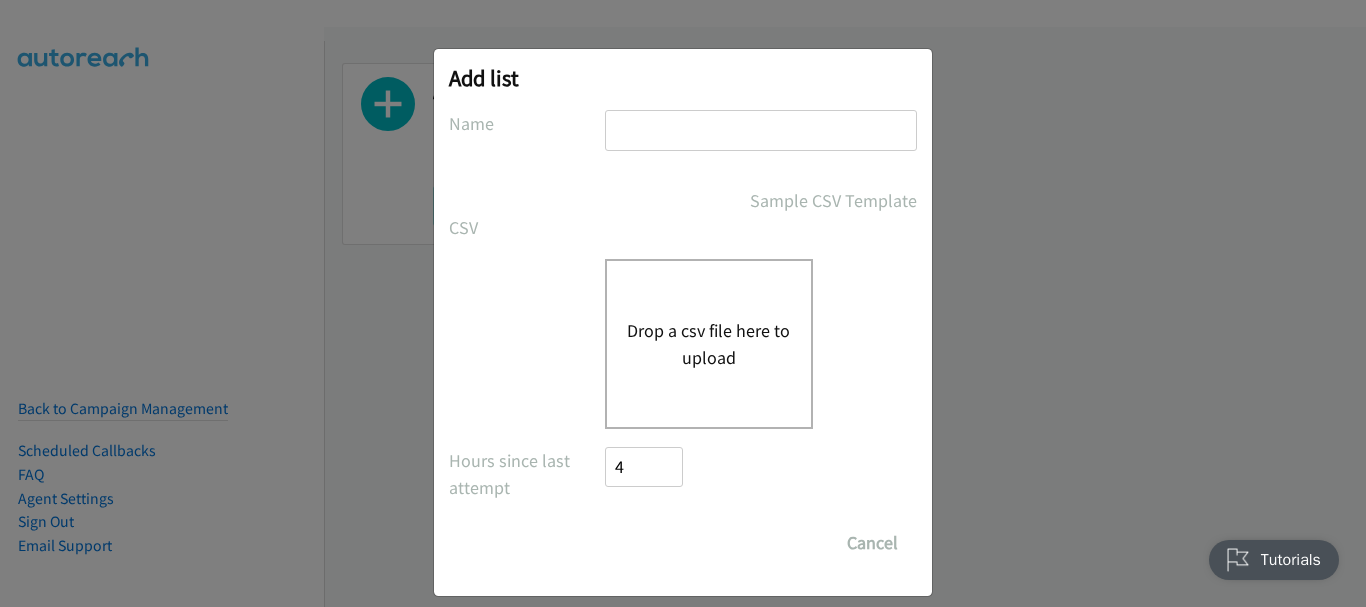 scroll, scrollTop: 0, scrollLeft: 0, axis: both 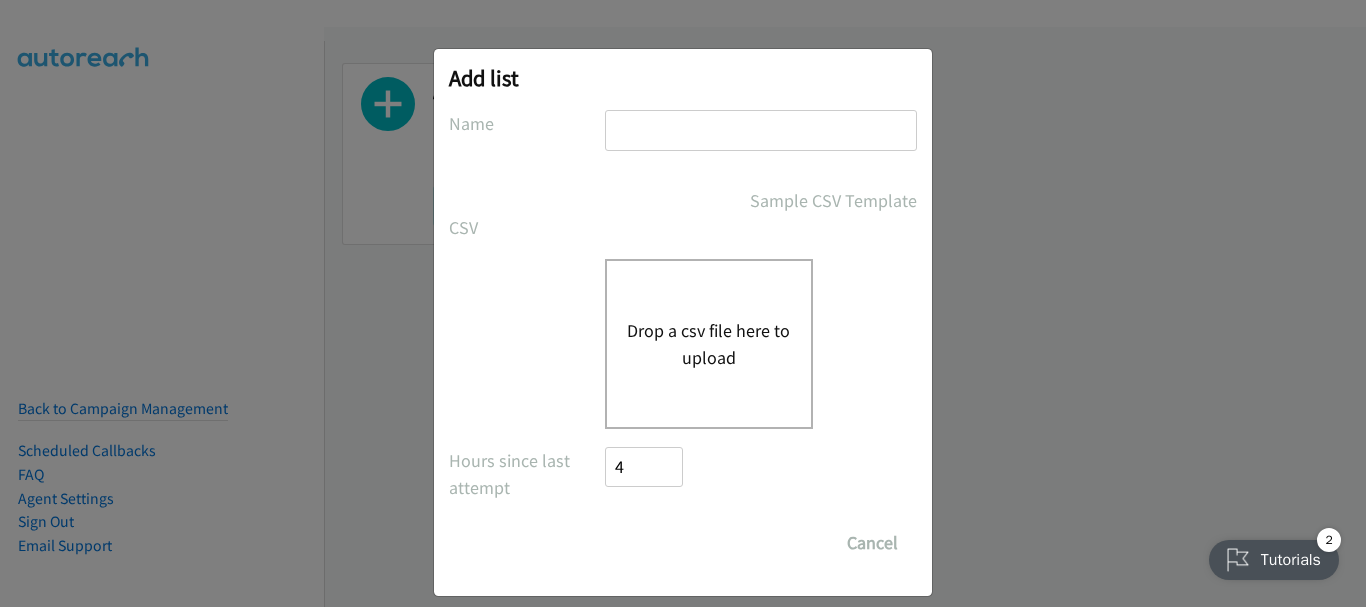 click at bounding box center [761, 130] 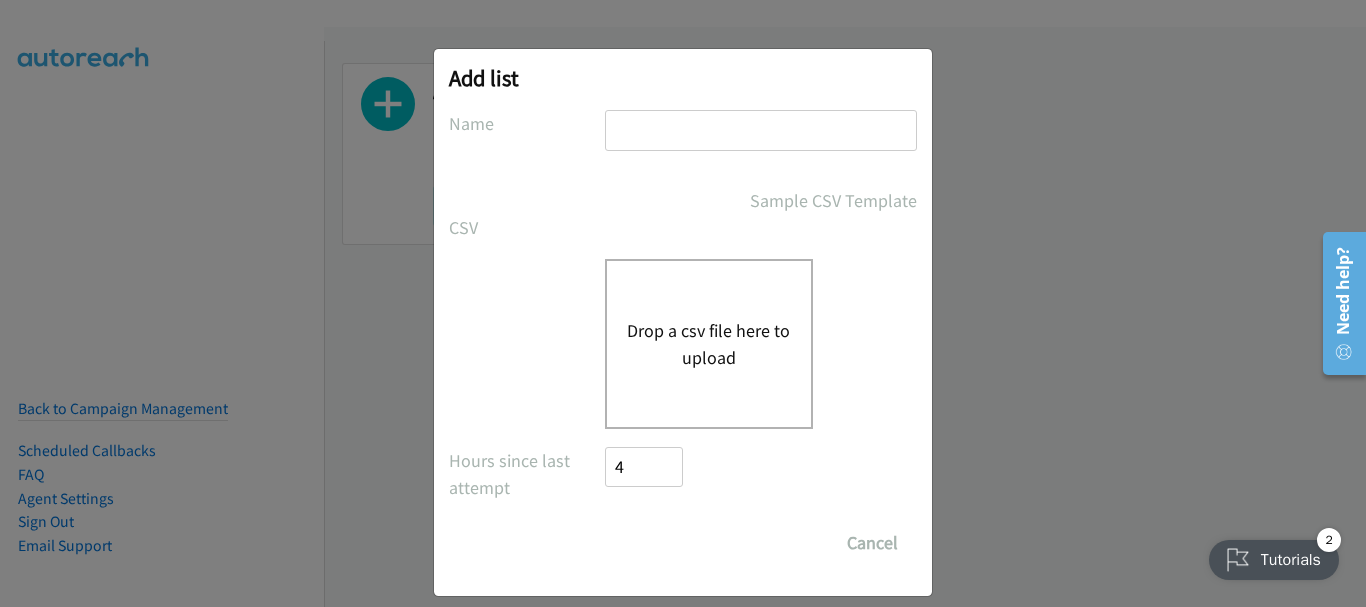 type on "my list" 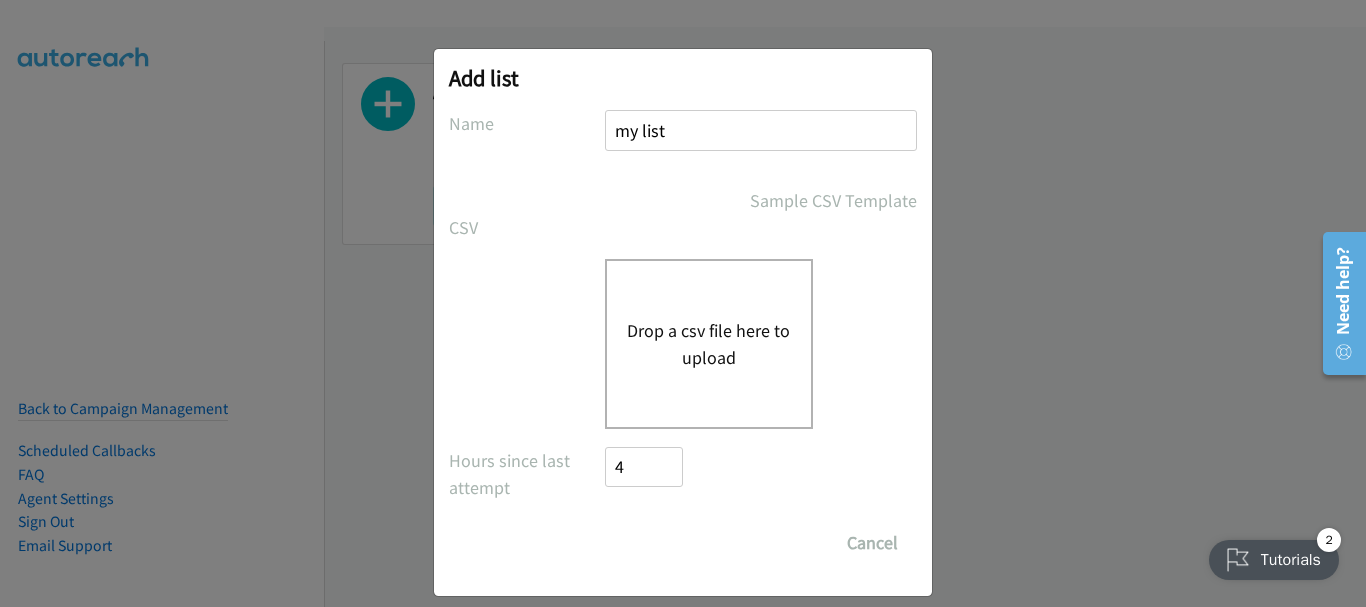 click on "Drop a csv file here to upload" at bounding box center [709, 344] 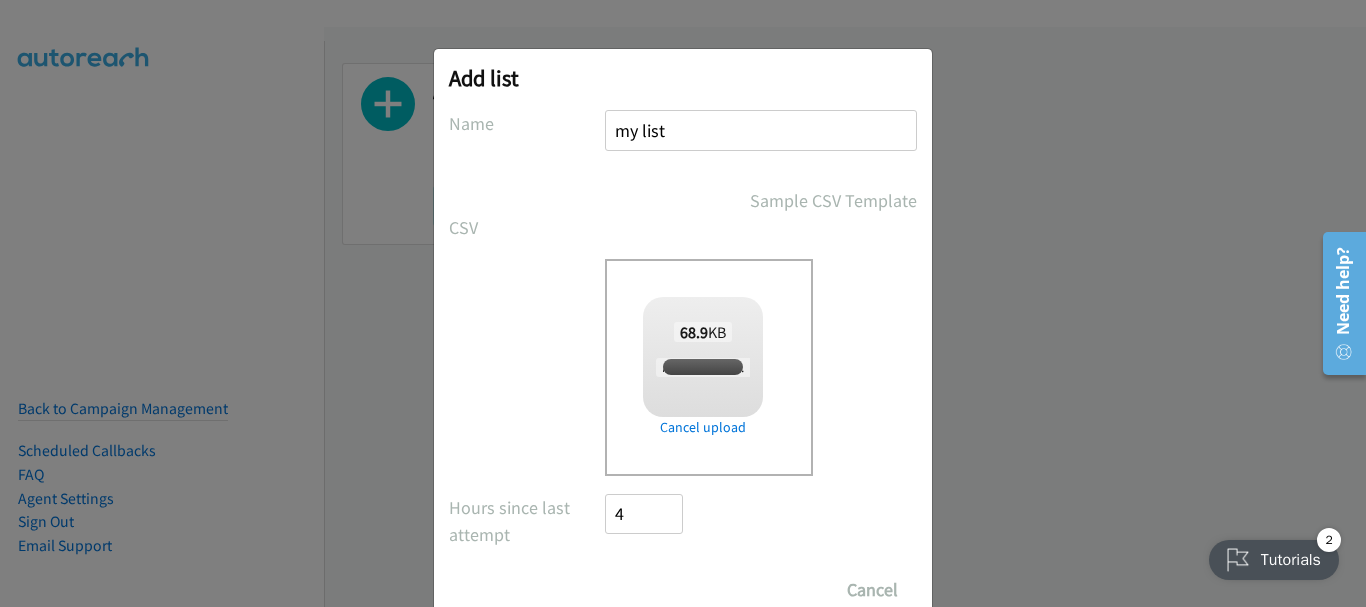 checkbox on "true" 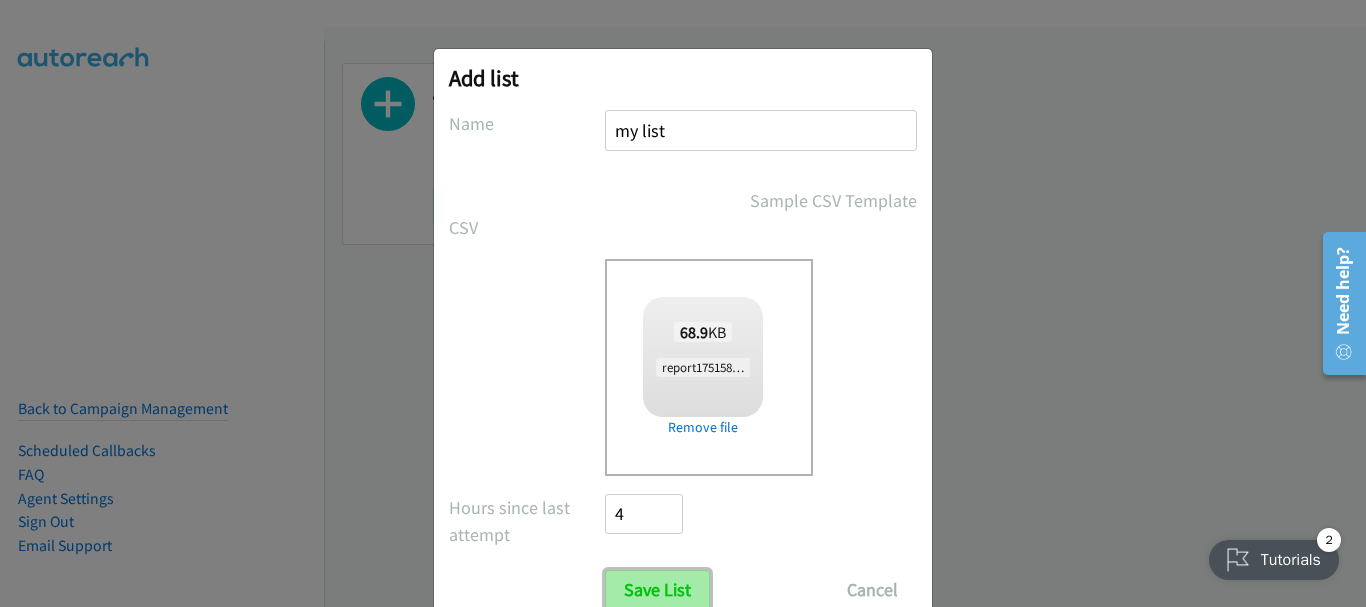 click on "Save List" at bounding box center [657, 590] 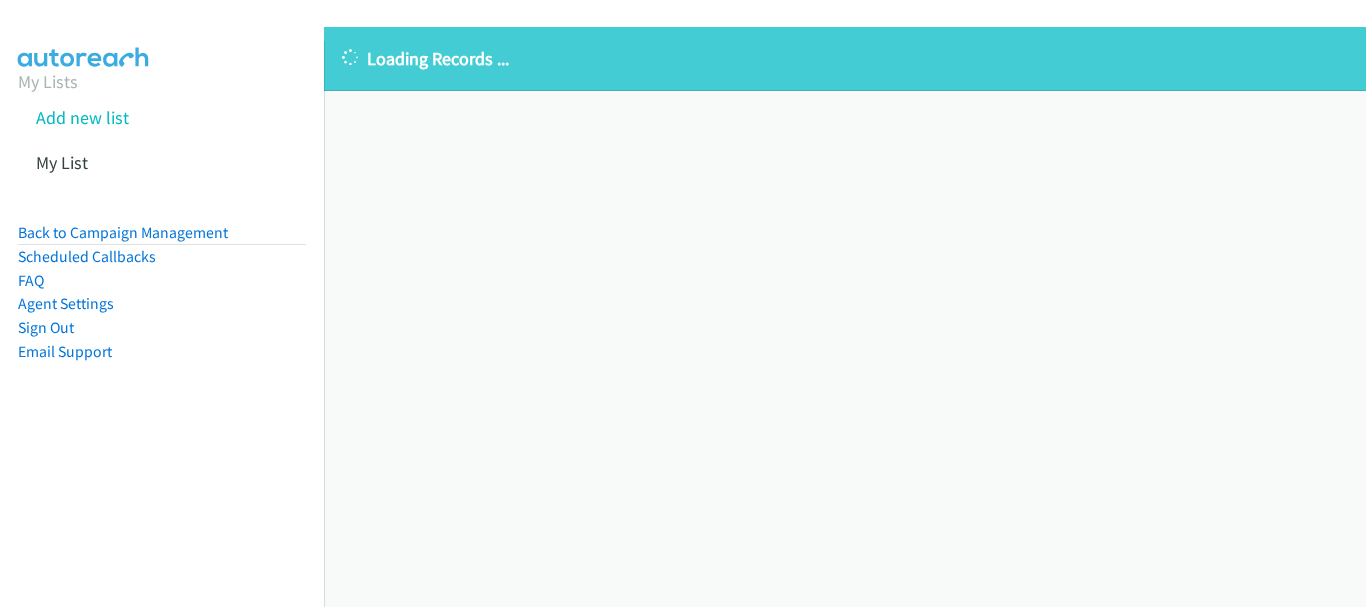 scroll, scrollTop: 0, scrollLeft: 0, axis: both 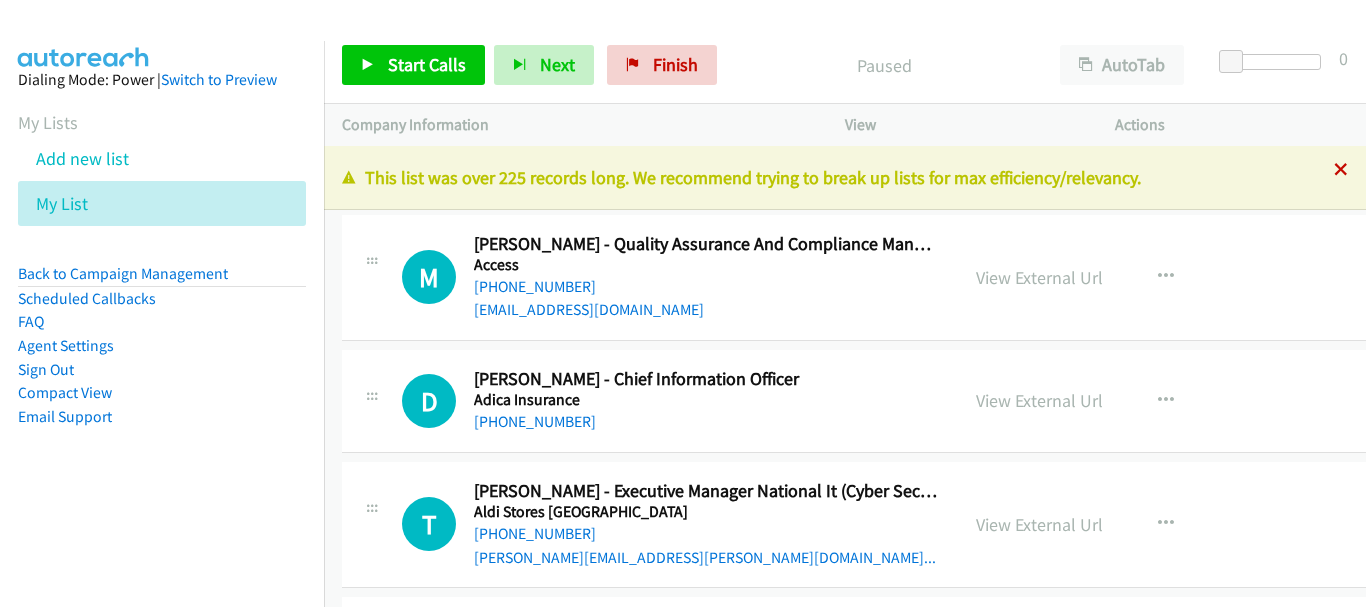 click at bounding box center (1341, 171) 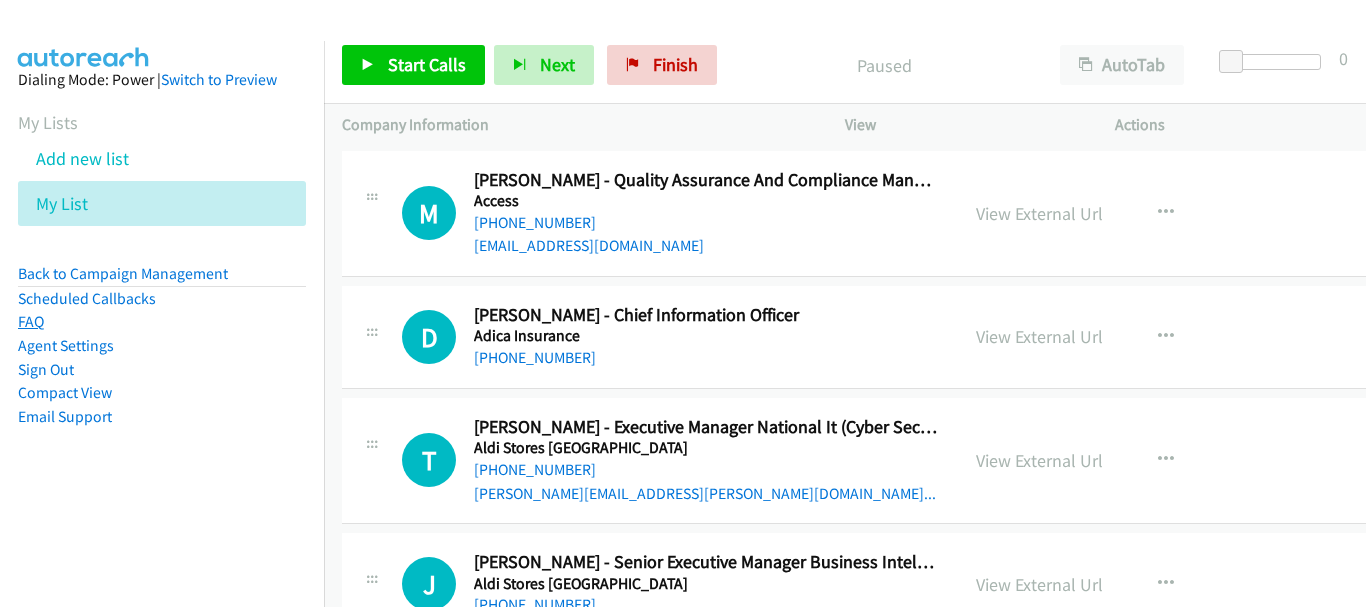 scroll, scrollTop: 0, scrollLeft: 0, axis: both 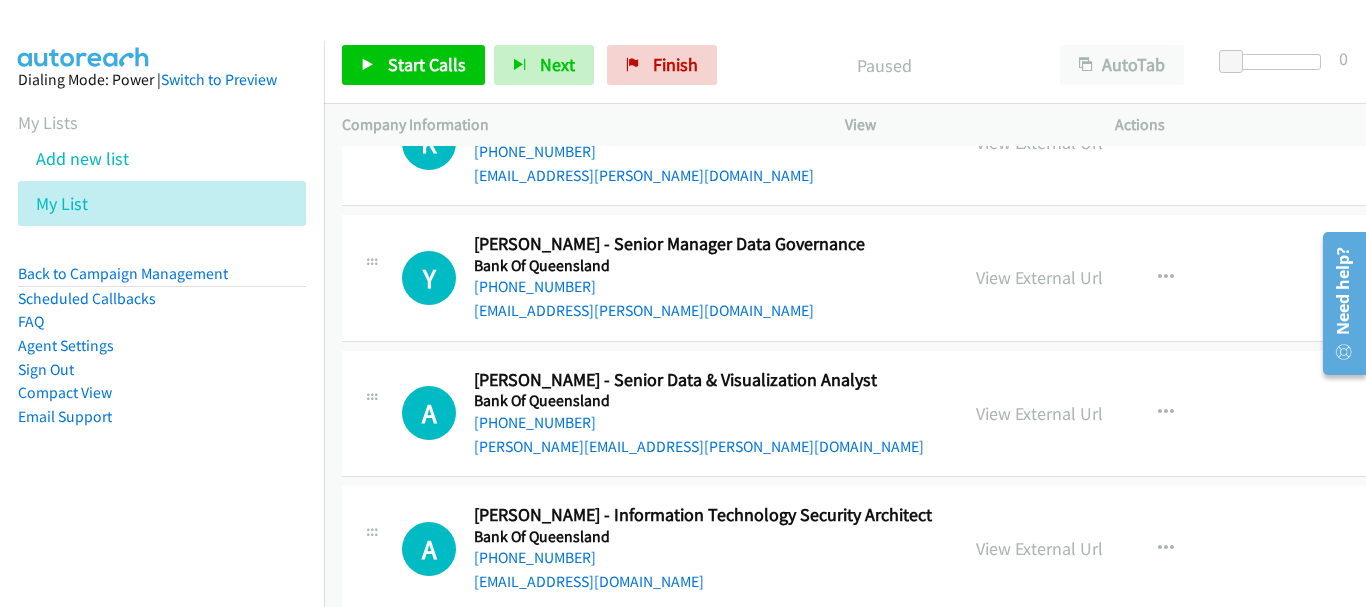 drag, startPoint x: 1355, startPoint y: 224, endPoint x: 1365, endPoint y: 477, distance: 253.19756 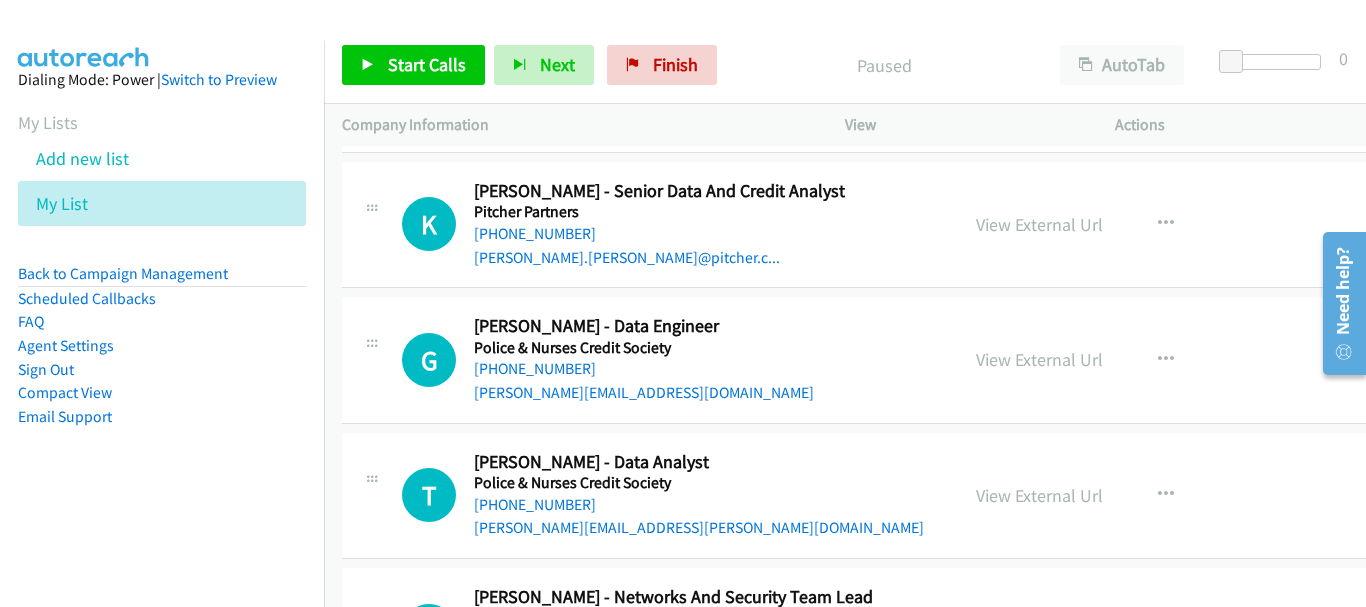 scroll, scrollTop: 35184, scrollLeft: 0, axis: vertical 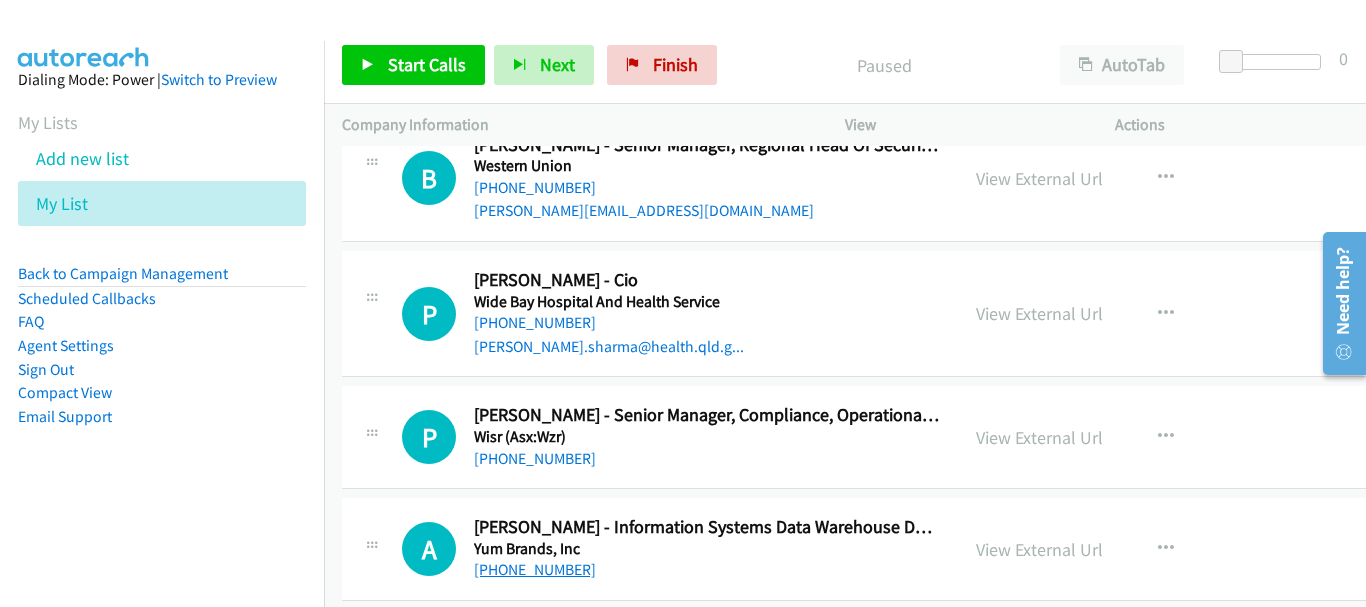 click on "[PHONE_NUMBER]" at bounding box center (535, 569) 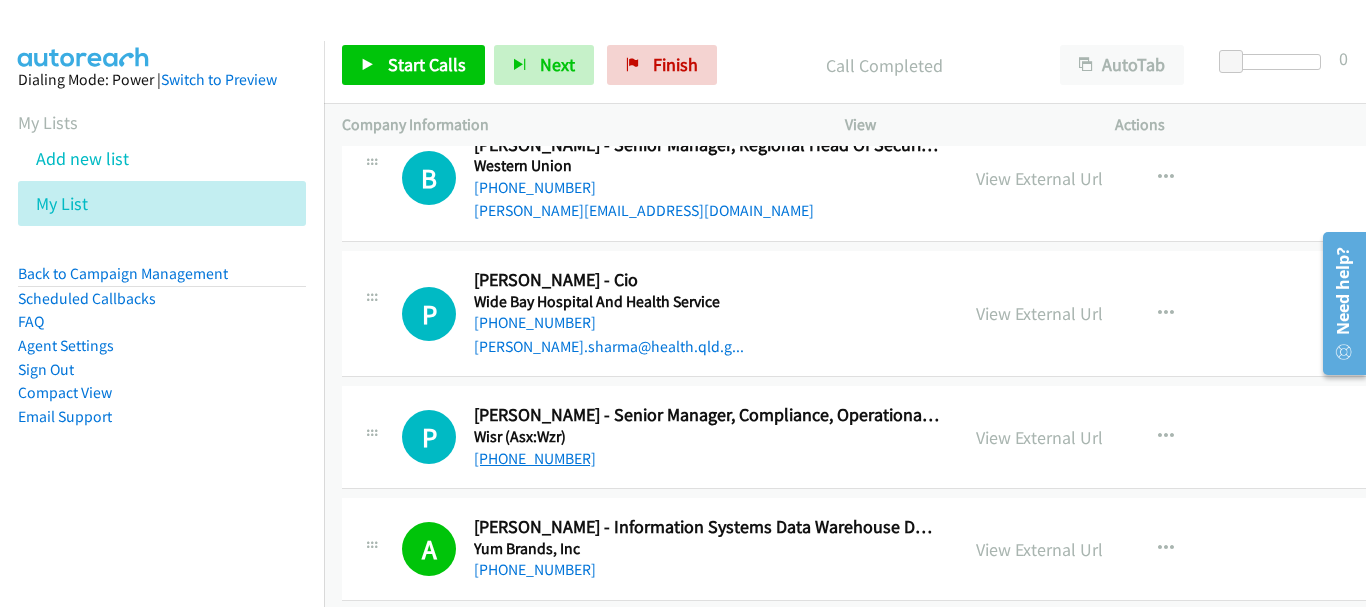 click on "[PHONE_NUMBER]" at bounding box center [535, 458] 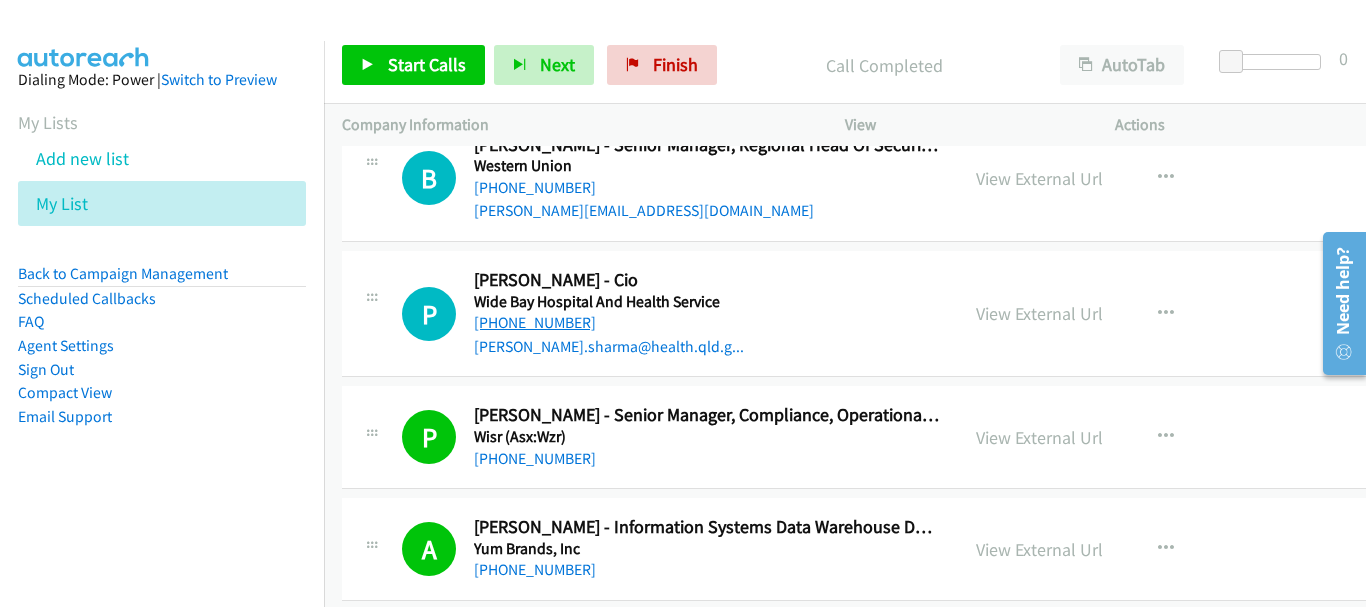 click on "[PHONE_NUMBER]" at bounding box center [535, 322] 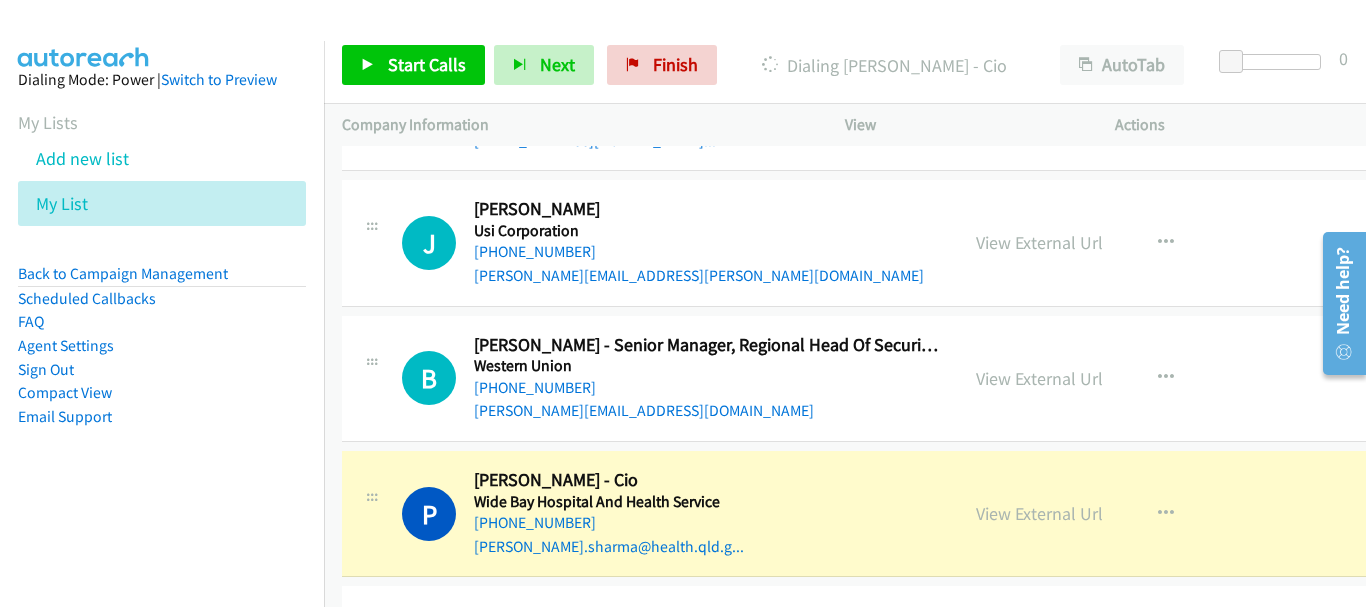 scroll, scrollTop: 38166, scrollLeft: 0, axis: vertical 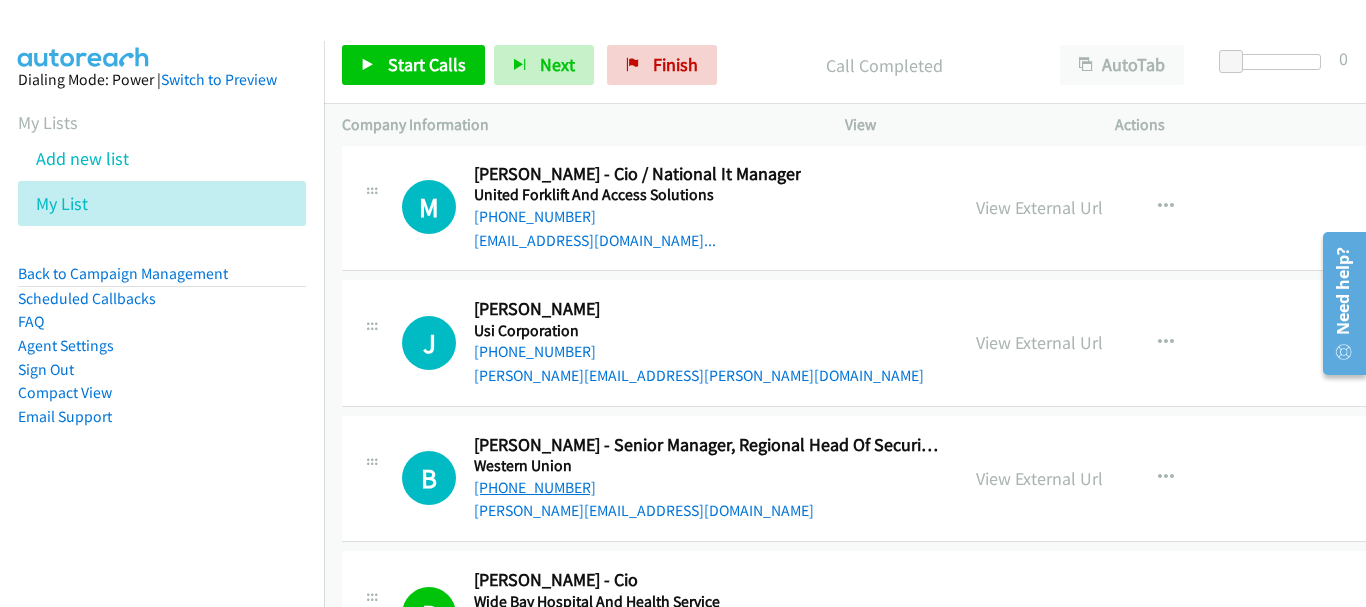 click on "[PHONE_NUMBER]" at bounding box center [535, 487] 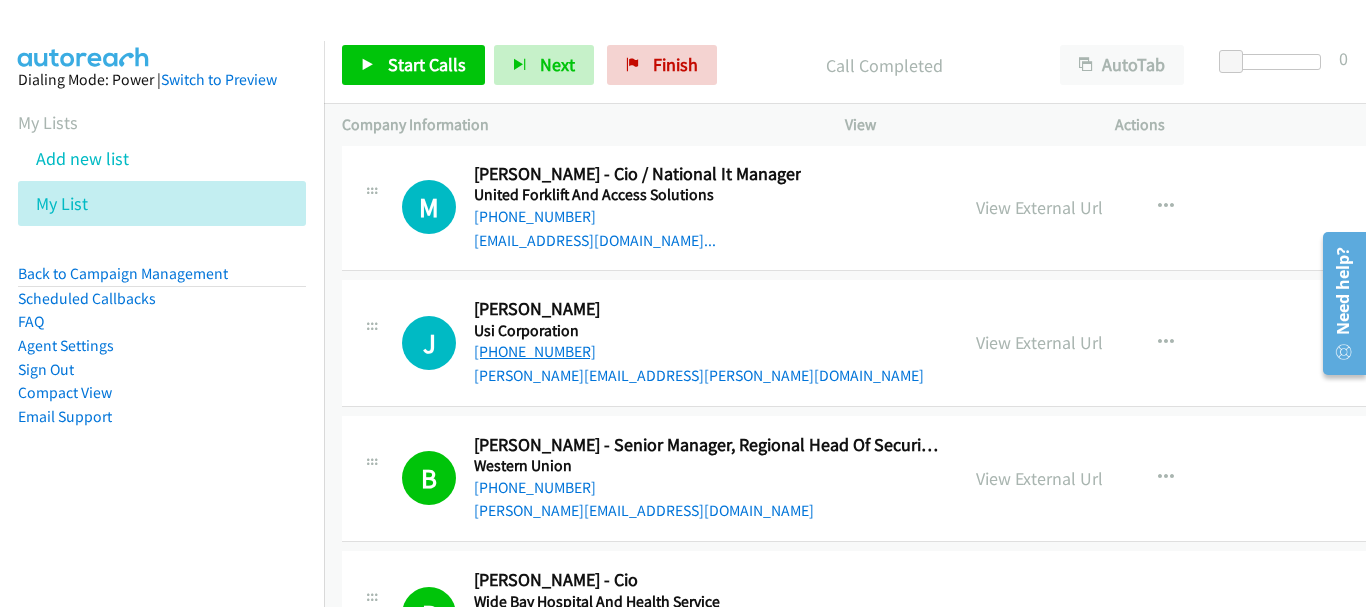 click on "[PHONE_NUMBER]" at bounding box center (535, 351) 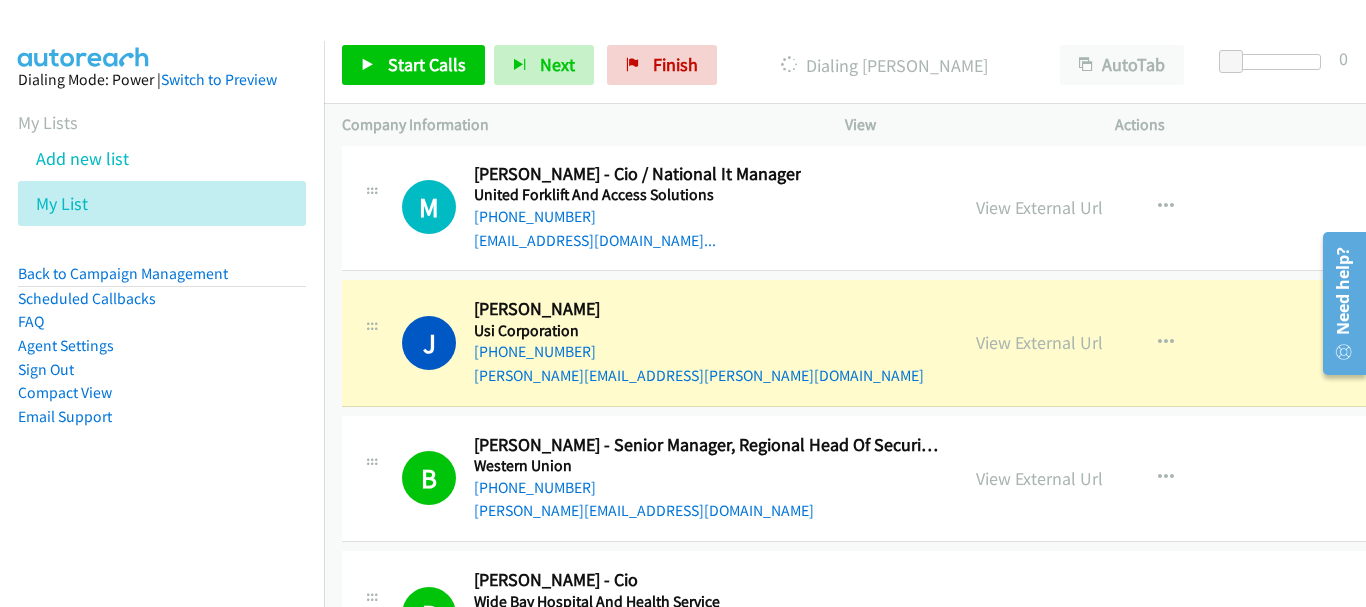 scroll, scrollTop: 38066, scrollLeft: 0, axis: vertical 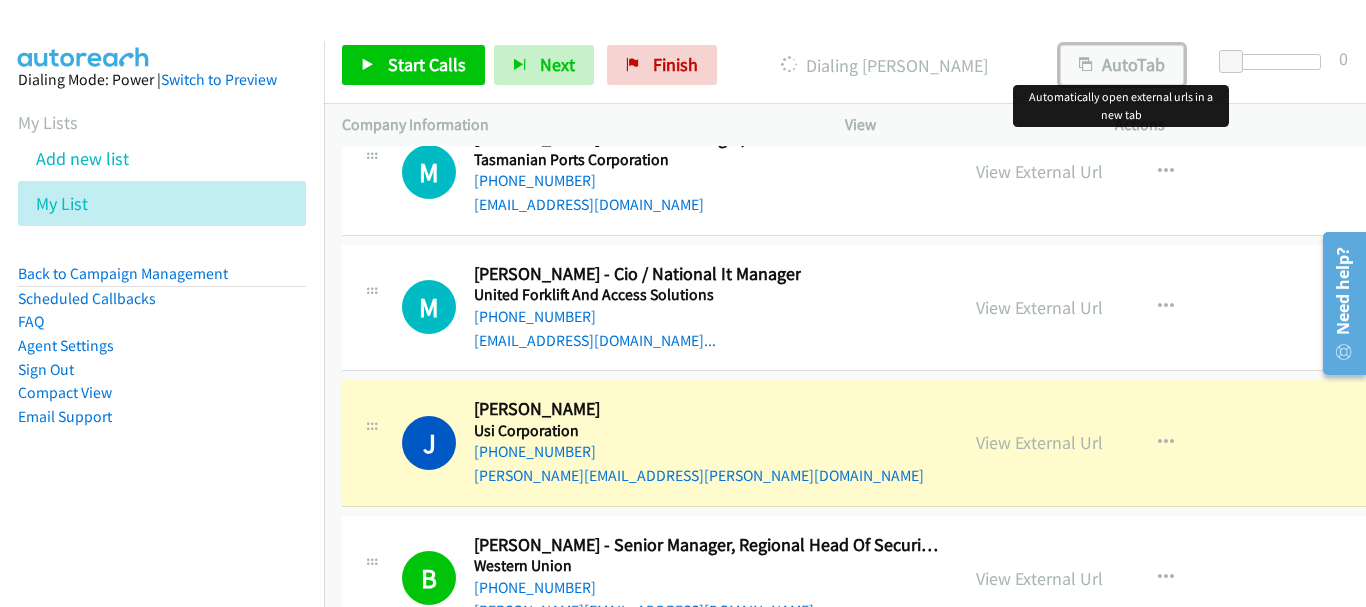 drag, startPoint x: 1085, startPoint y: 63, endPoint x: 886, endPoint y: 201, distance: 242.1673 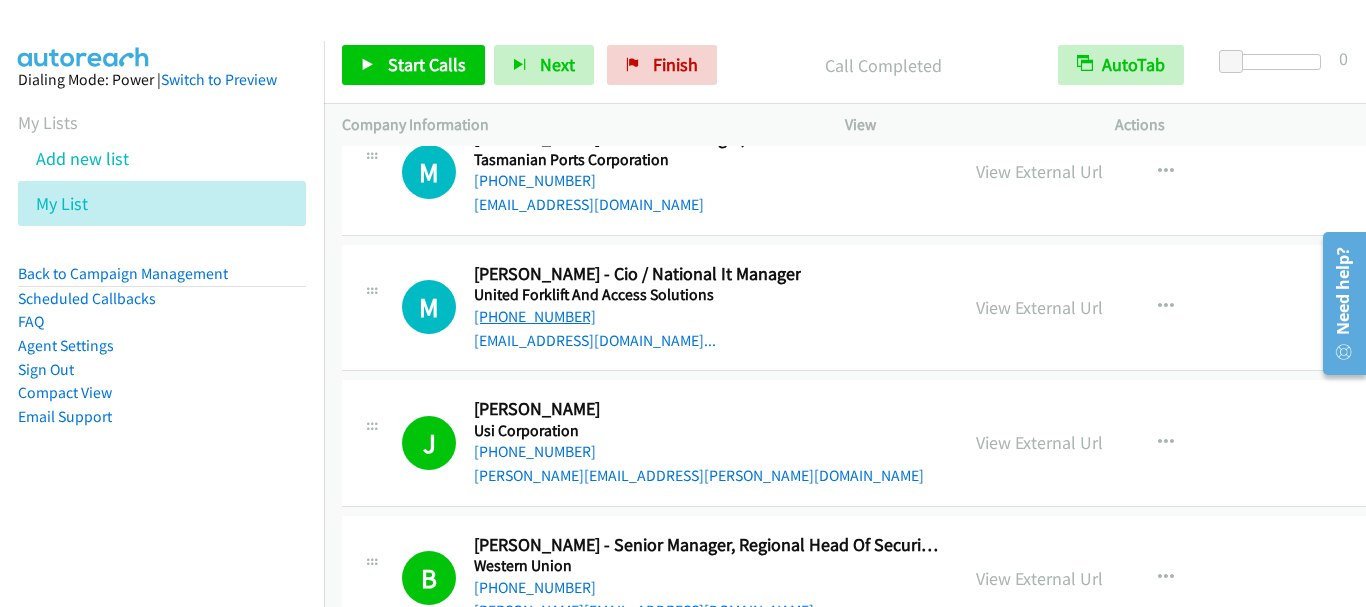 click on "[PHONE_NUMBER]" at bounding box center [535, 316] 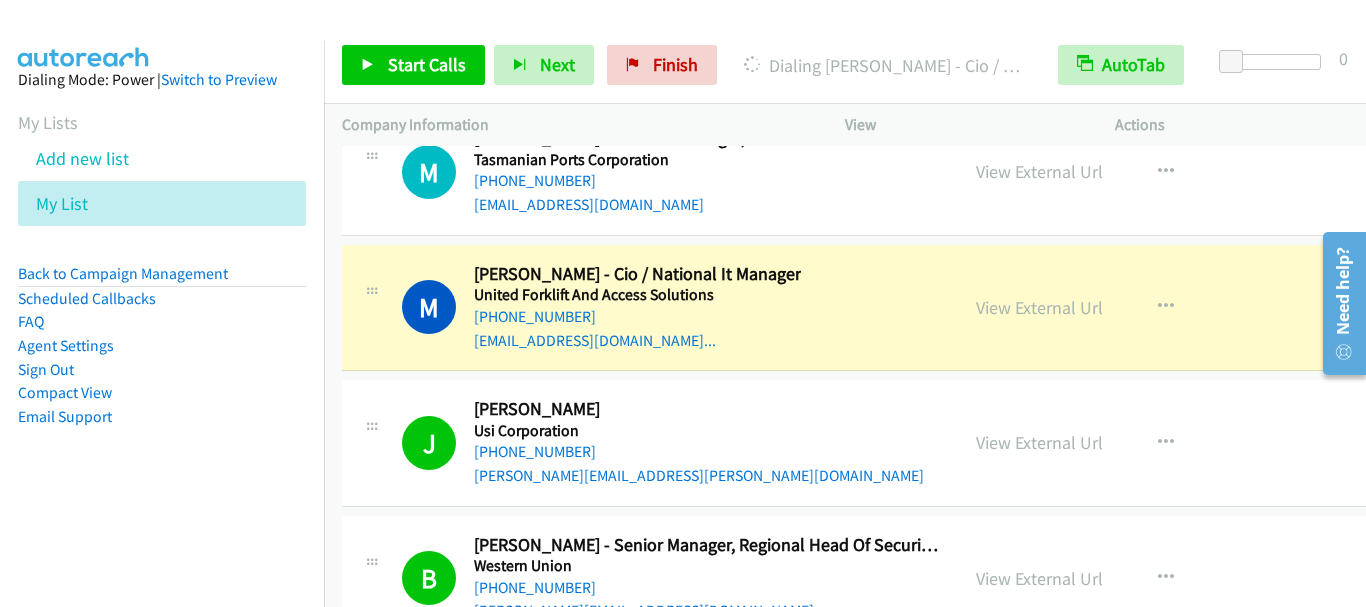 scroll, scrollTop: 37866, scrollLeft: 0, axis: vertical 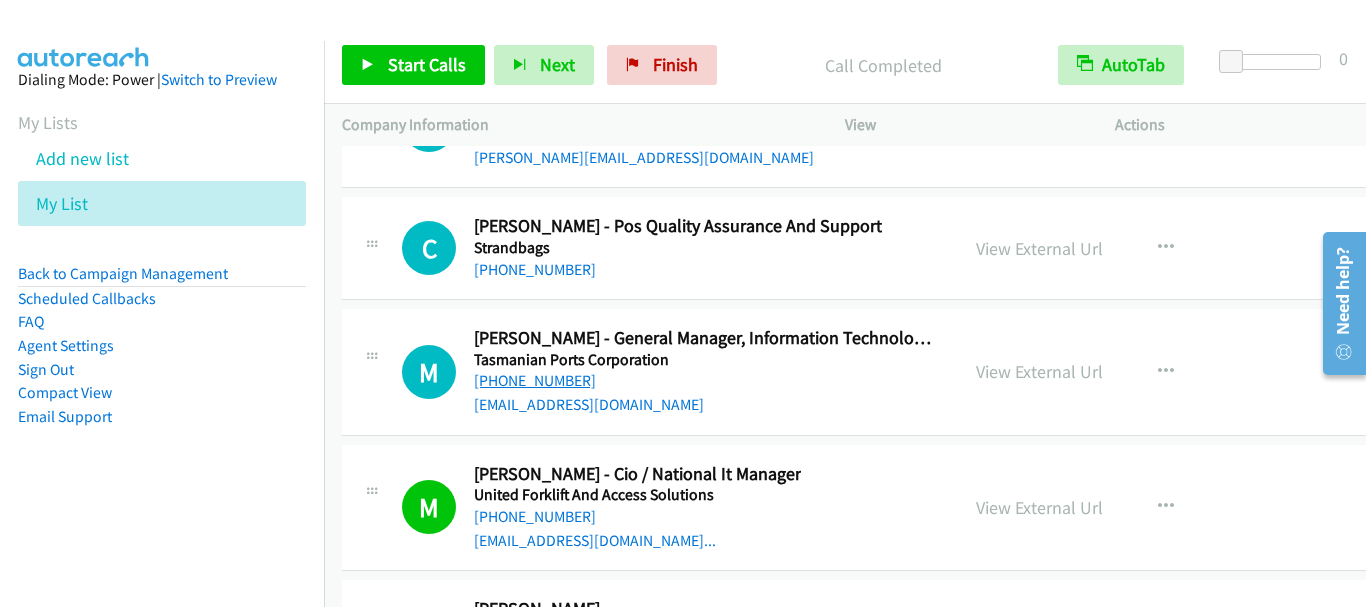 click on "[PHONE_NUMBER]" at bounding box center (535, 380) 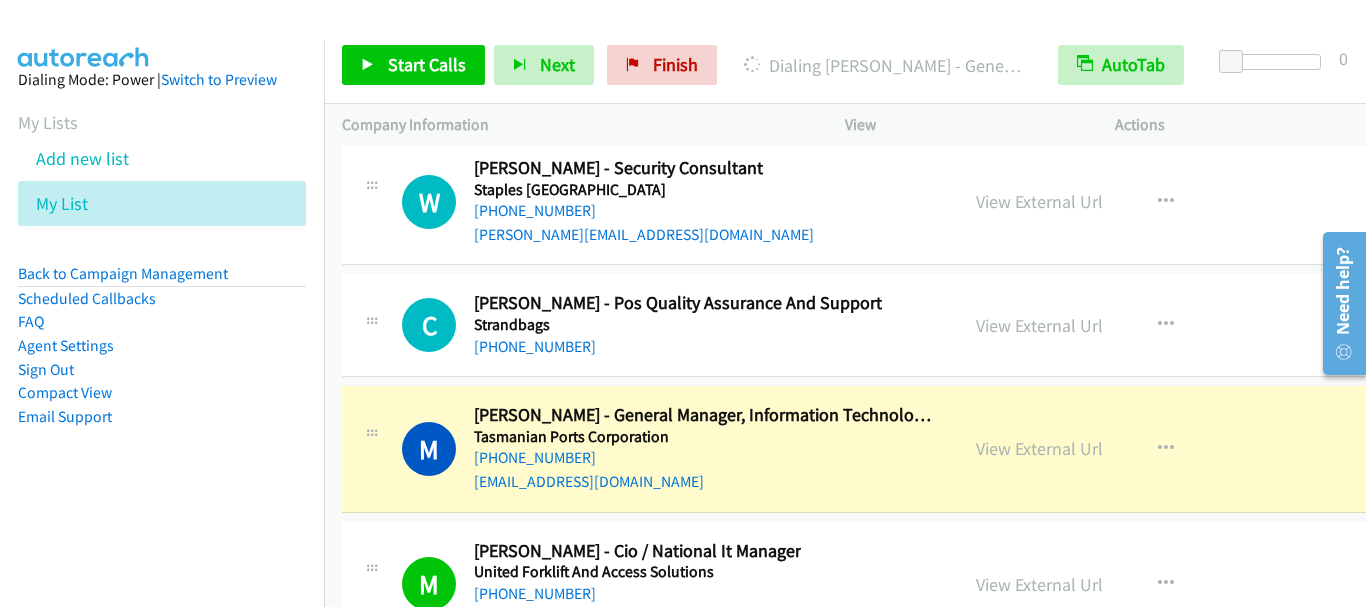 scroll, scrollTop: 37766, scrollLeft: 0, axis: vertical 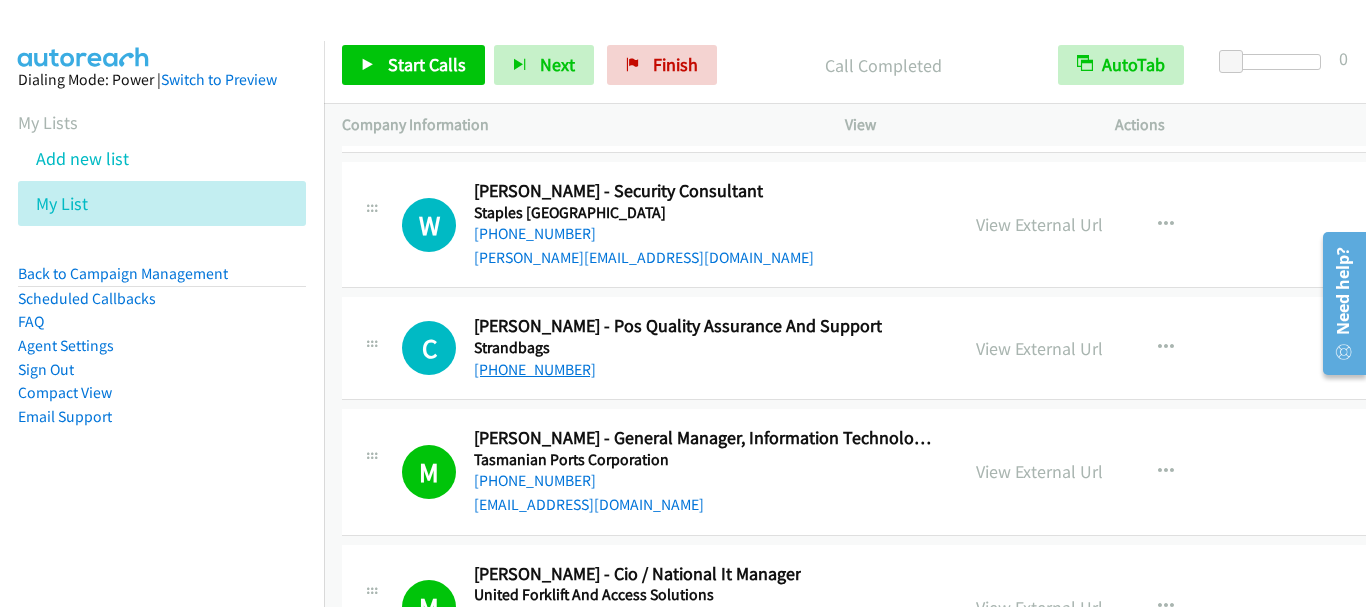 click on "[PHONE_NUMBER]" at bounding box center (535, 369) 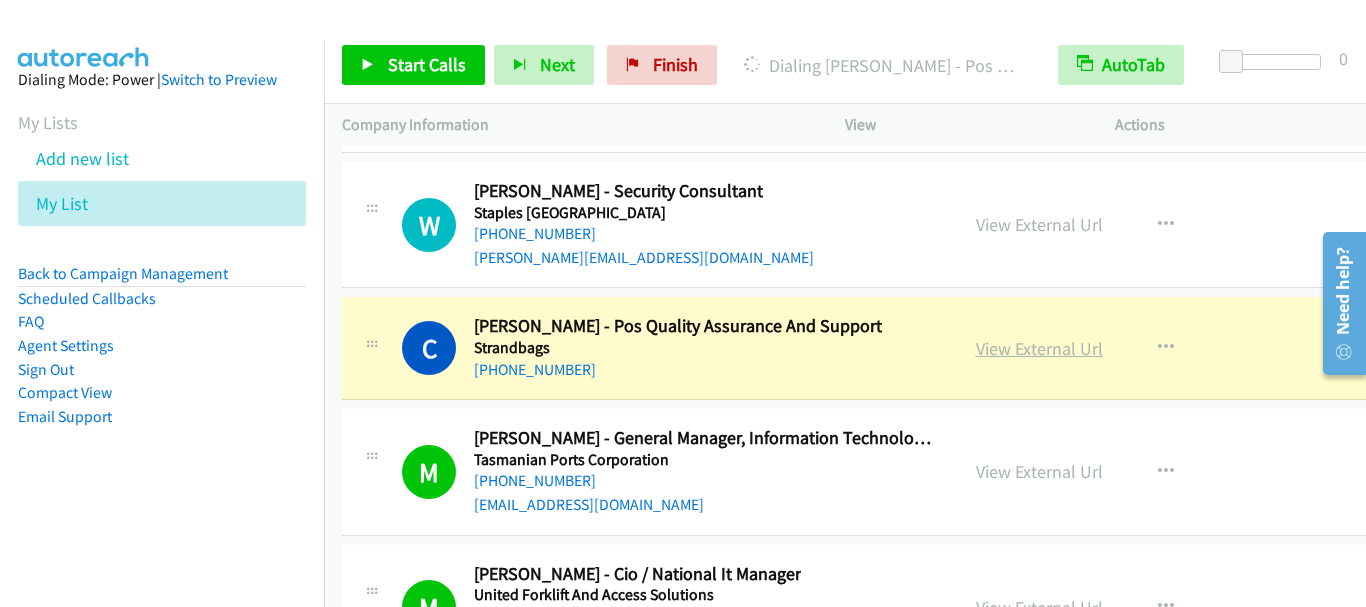 click on "View External Url" at bounding box center [1039, 348] 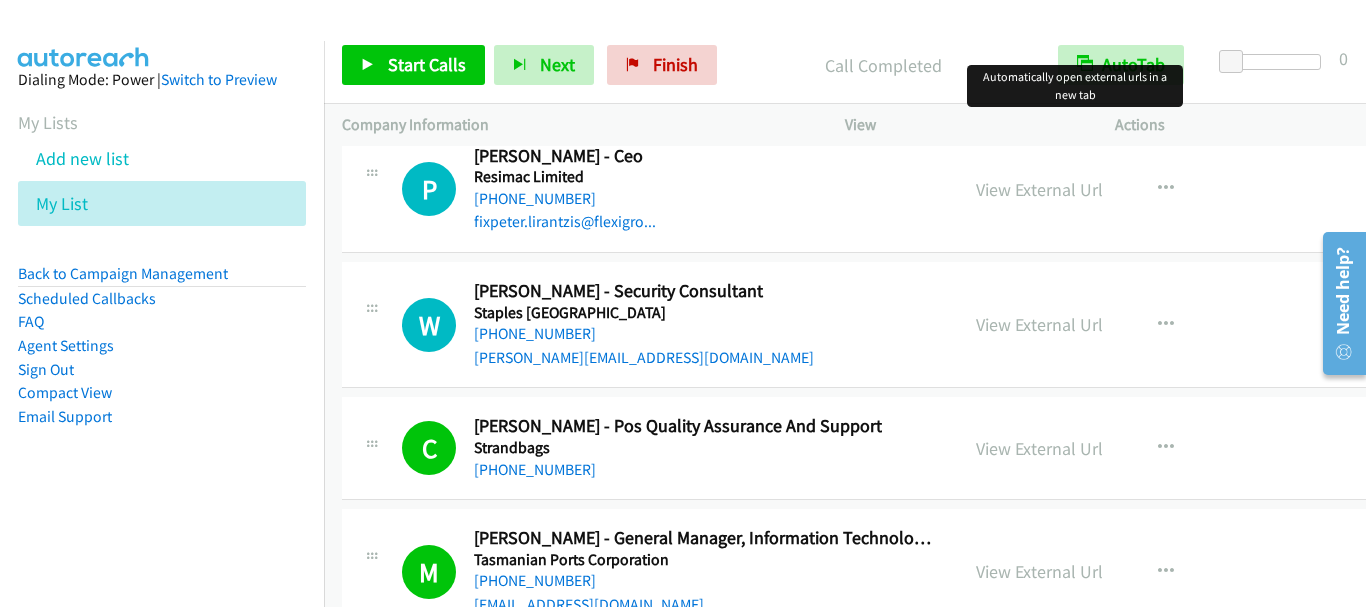 scroll, scrollTop: 37566, scrollLeft: 0, axis: vertical 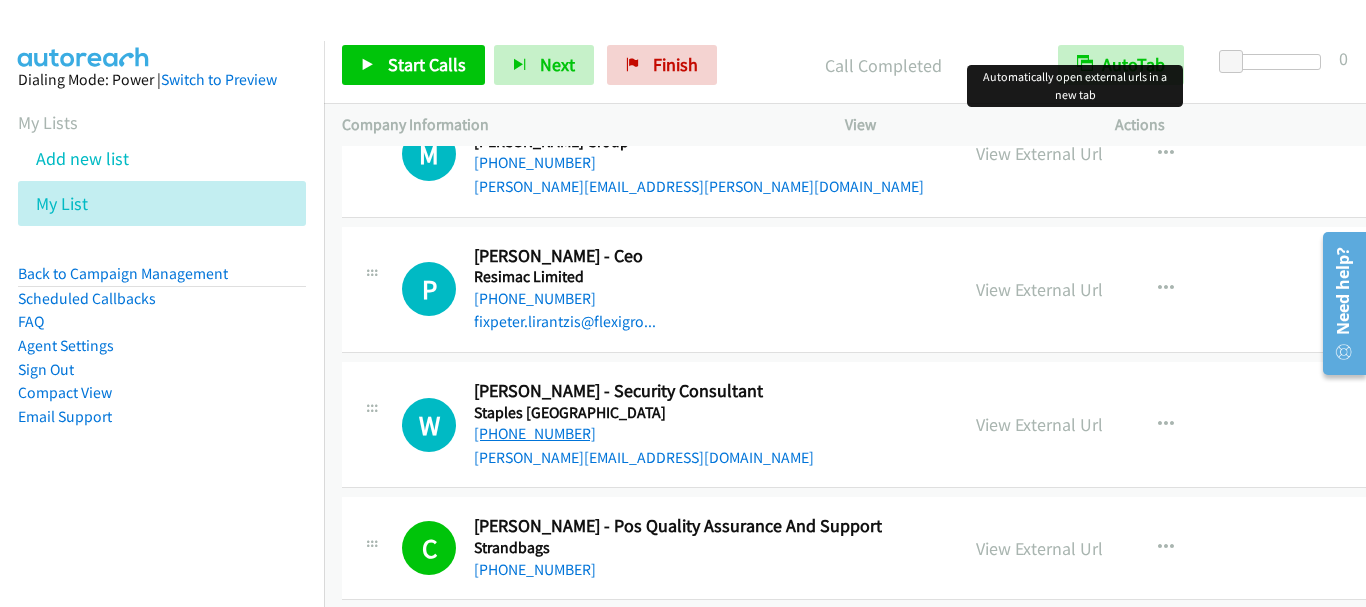 click on "[PHONE_NUMBER]" at bounding box center (535, 433) 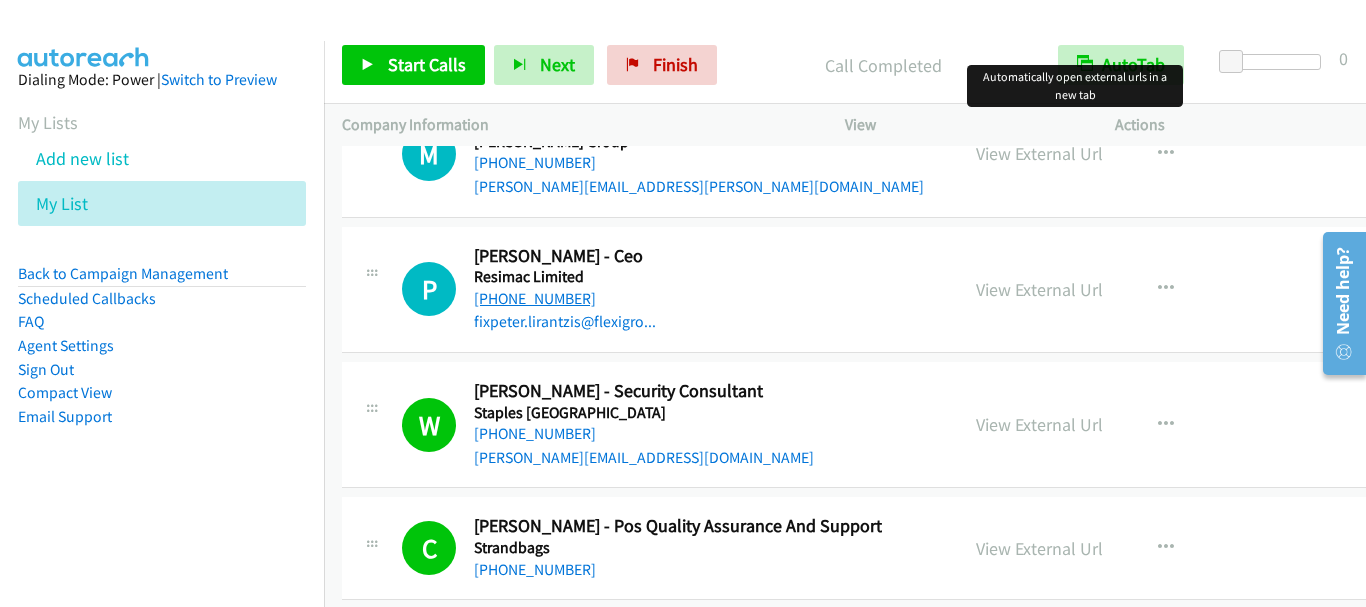 click on "[PHONE_NUMBER]" at bounding box center (535, 298) 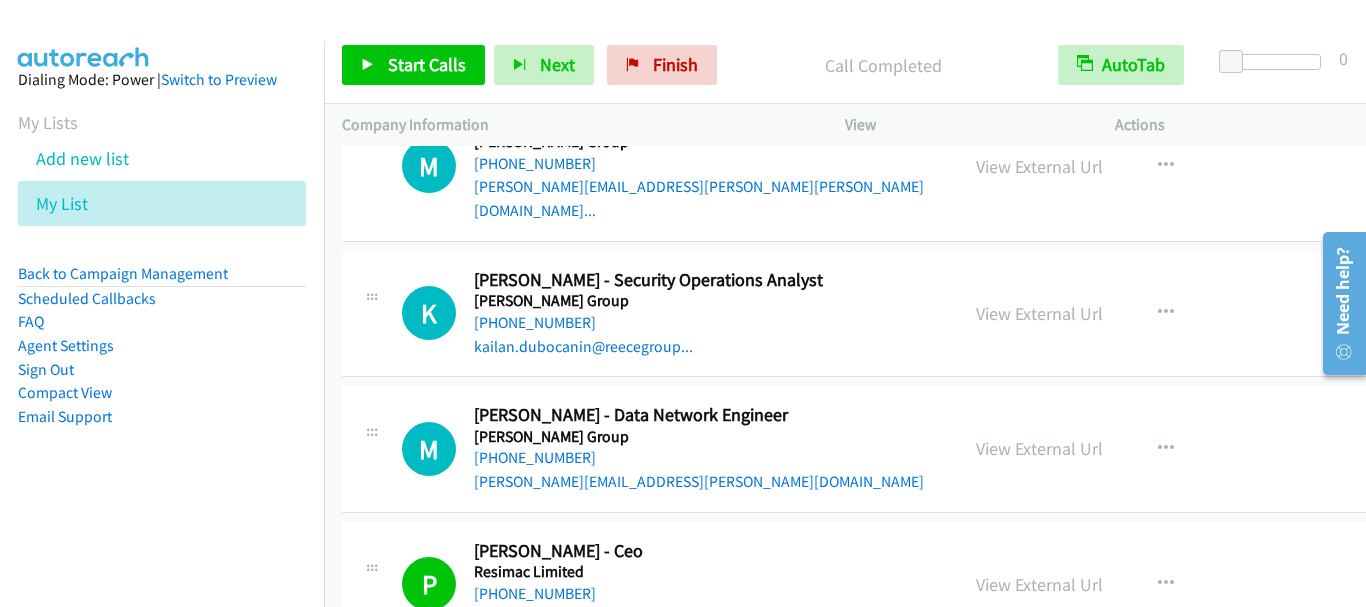 scroll, scrollTop: 37266, scrollLeft: 0, axis: vertical 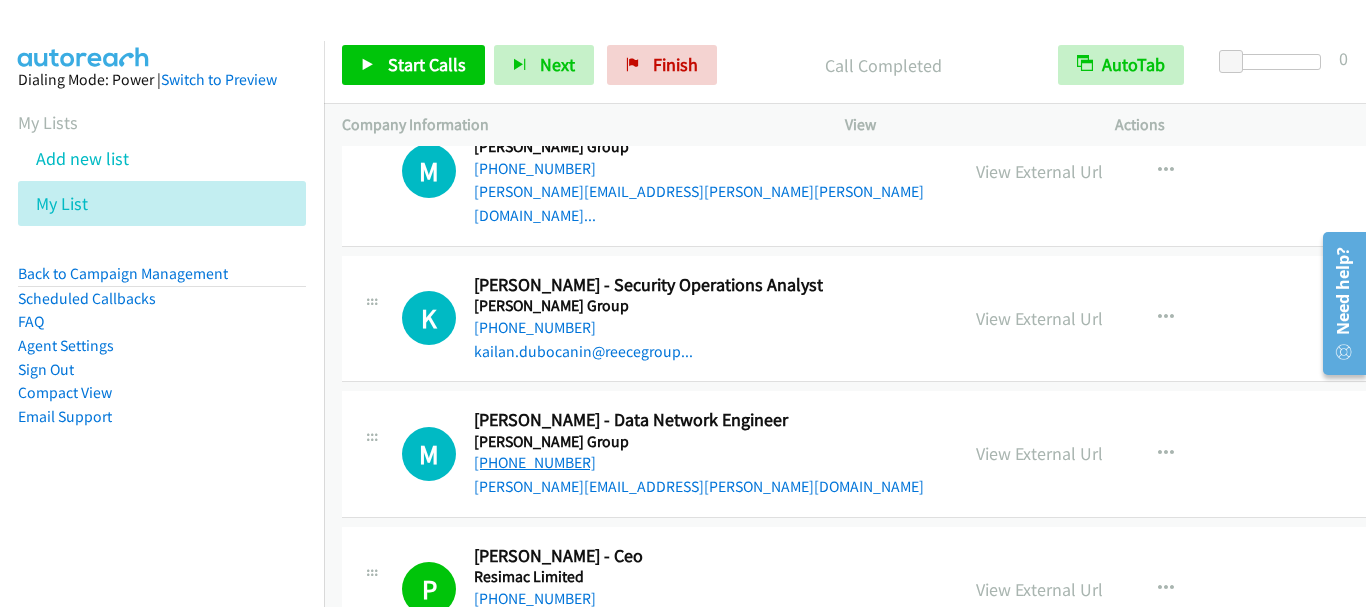 click on "[PHONE_NUMBER]" at bounding box center (535, 462) 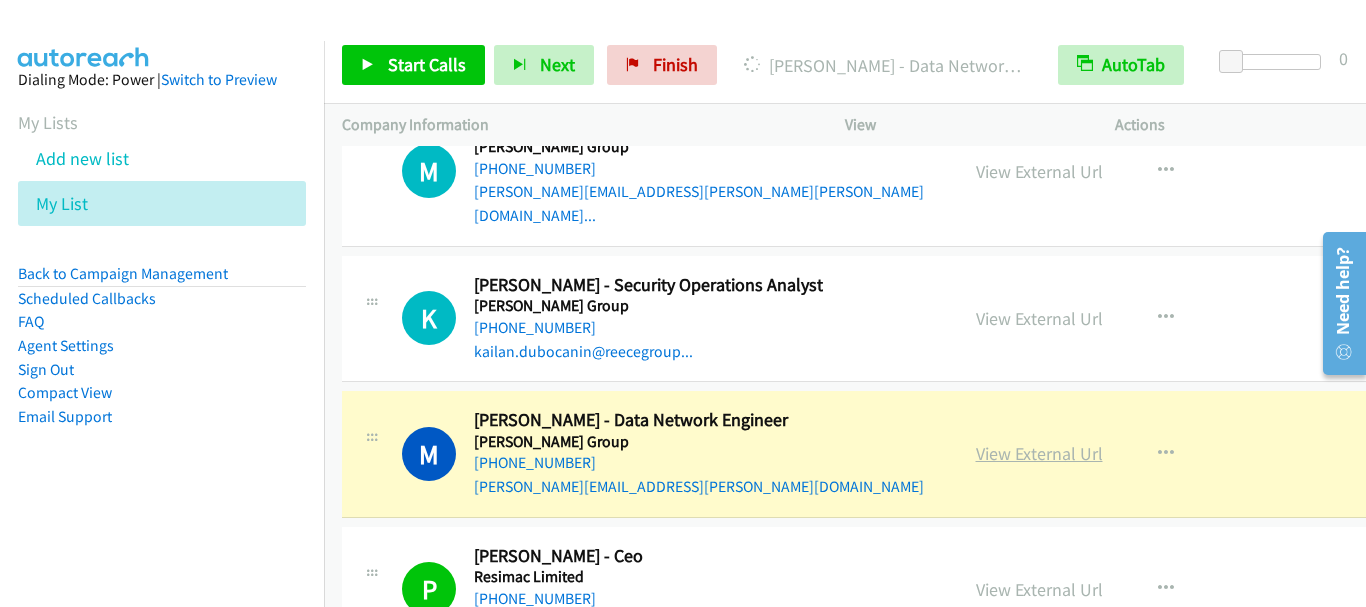 click on "View External Url" at bounding box center [1039, 453] 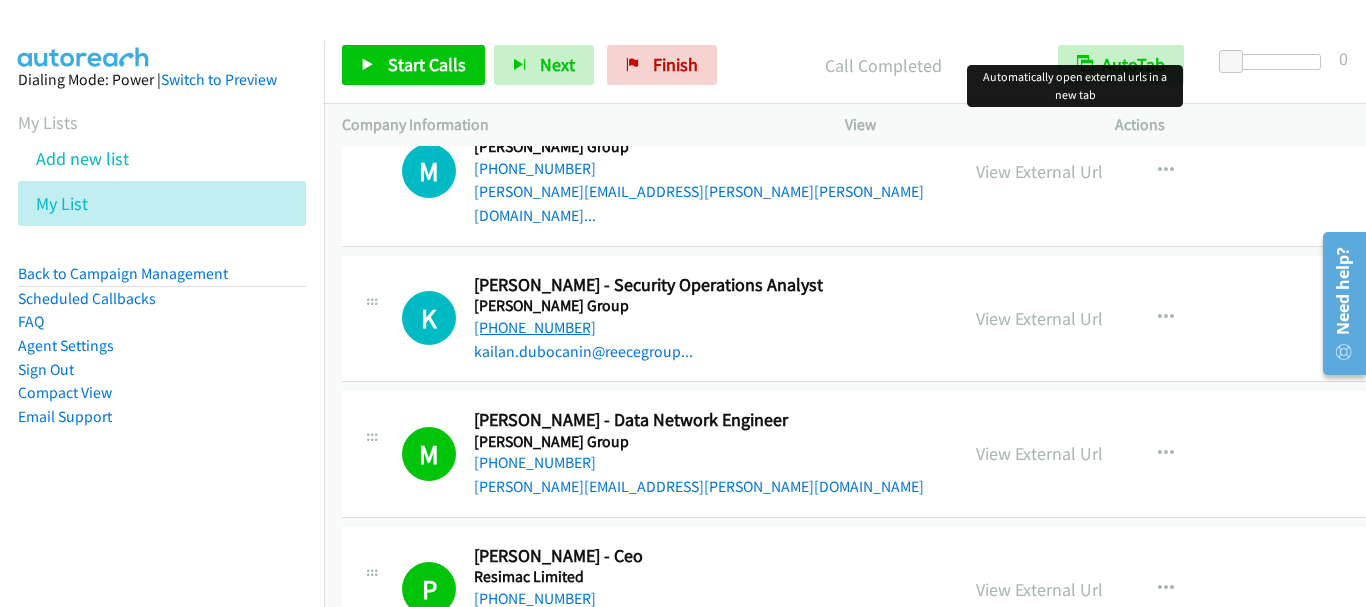 click on "[PHONE_NUMBER]" at bounding box center (535, 327) 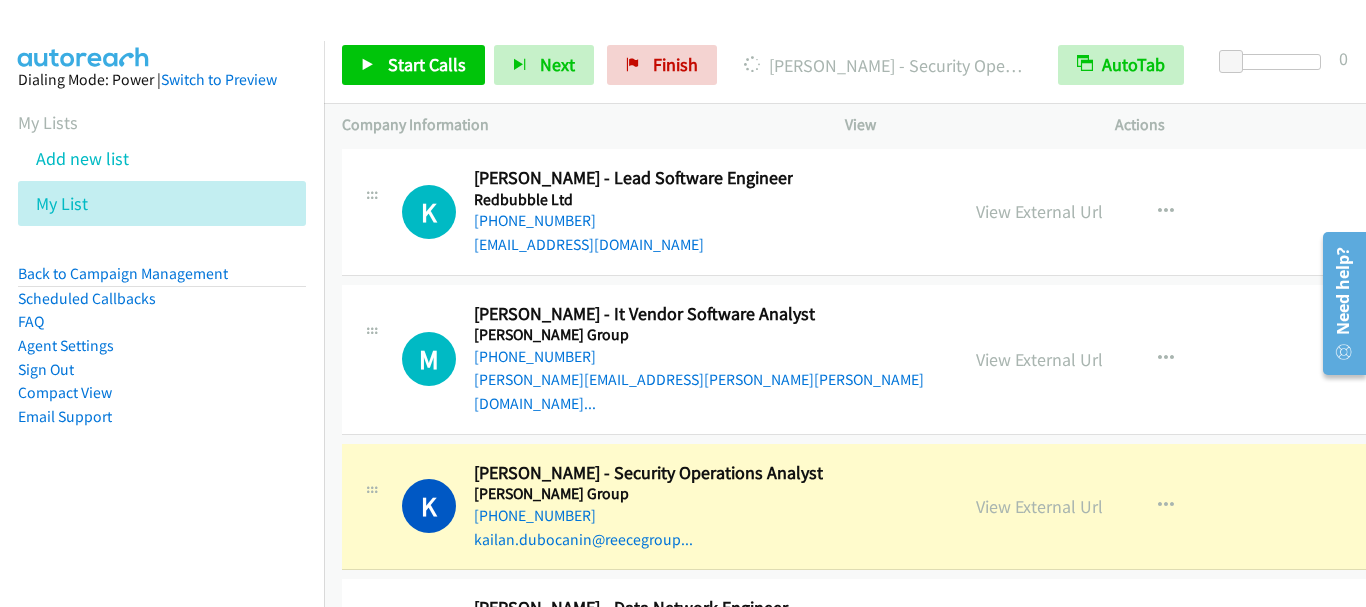 scroll, scrollTop: 37066, scrollLeft: 0, axis: vertical 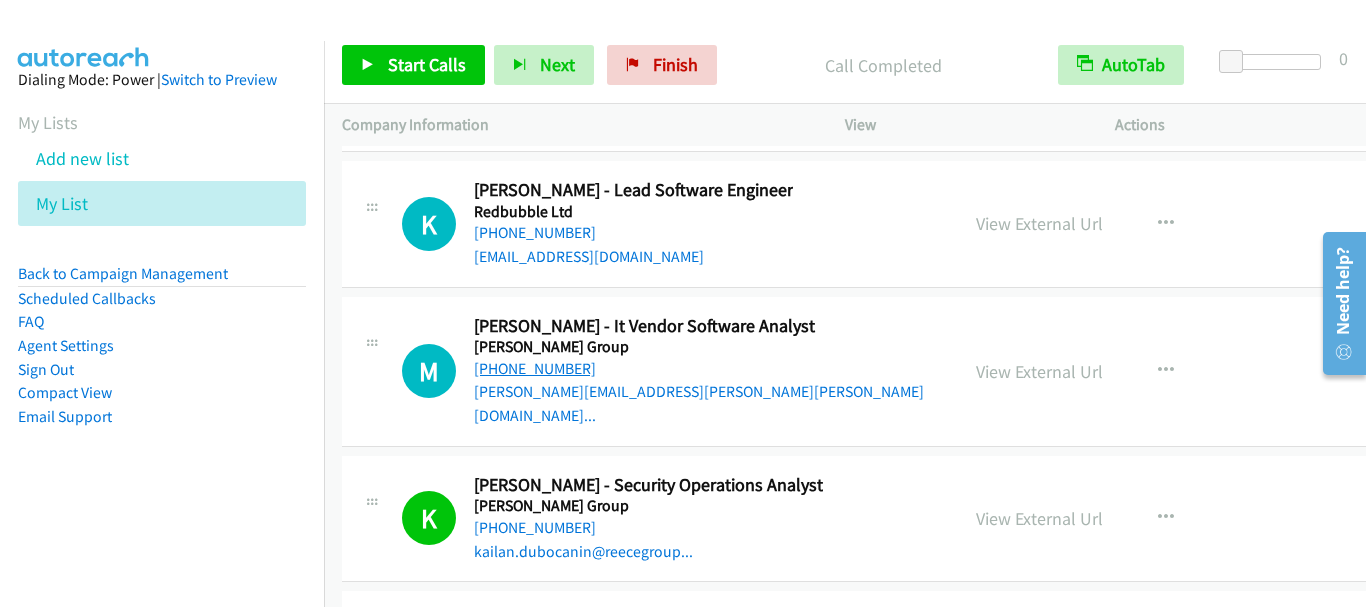 click on "[PHONE_NUMBER]" at bounding box center [535, 368] 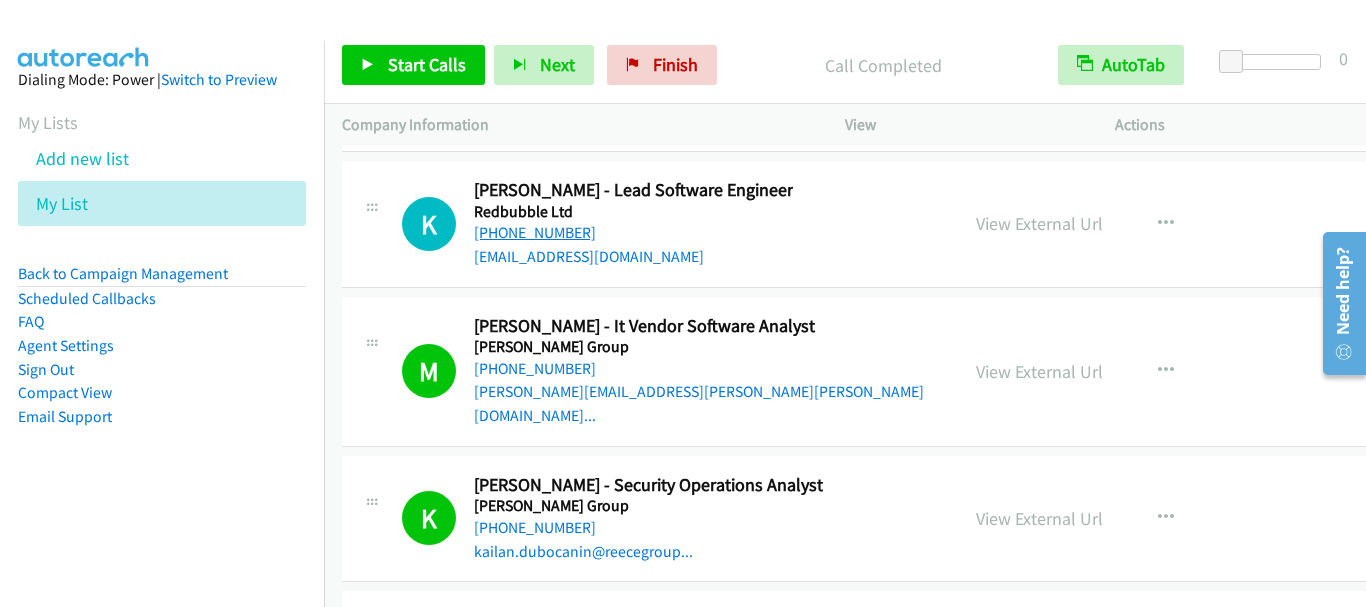 click on "[PHONE_NUMBER]" at bounding box center [535, 232] 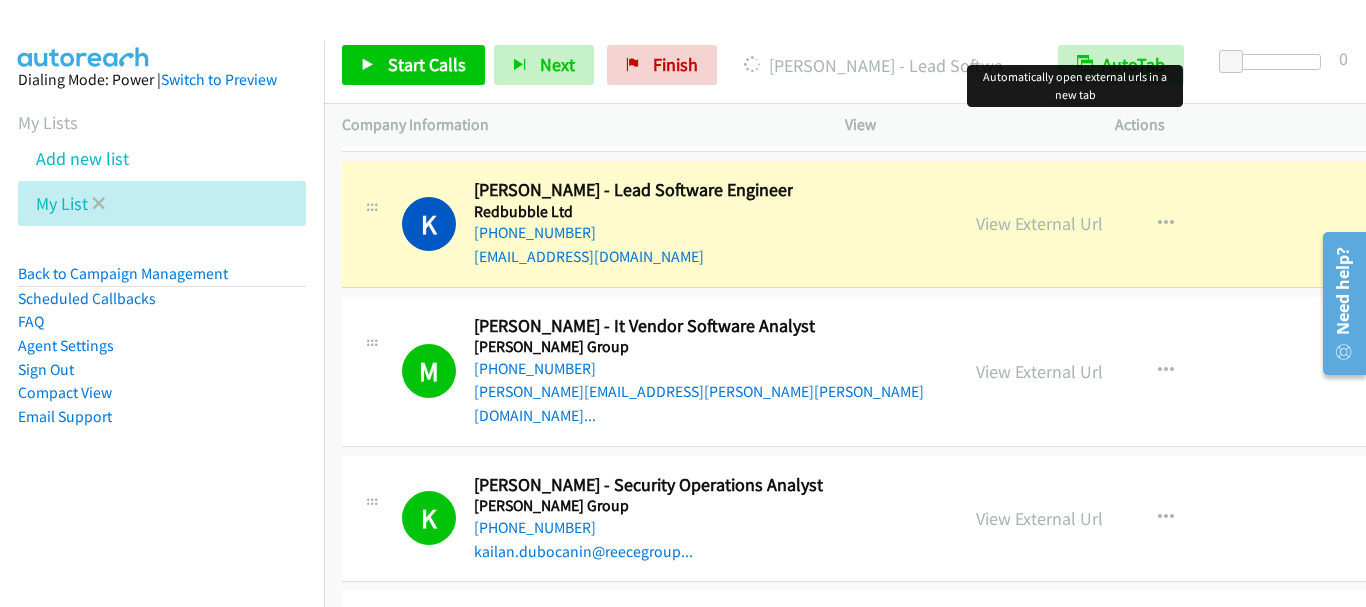 type 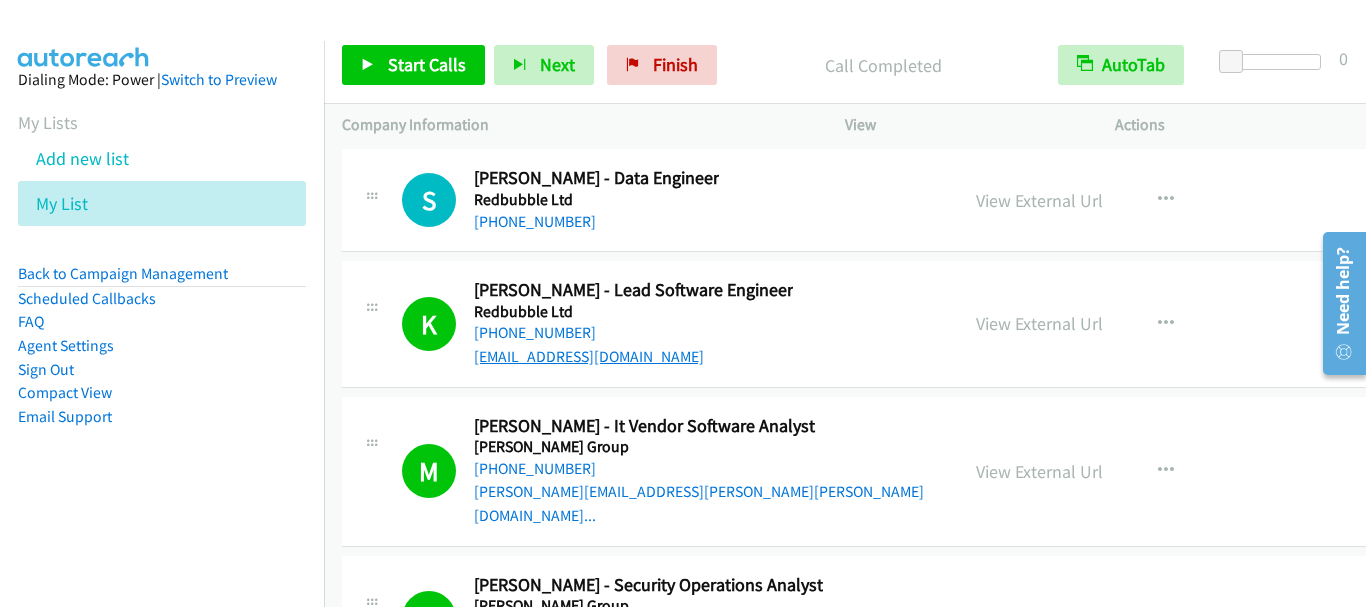 scroll, scrollTop: 36866, scrollLeft: 0, axis: vertical 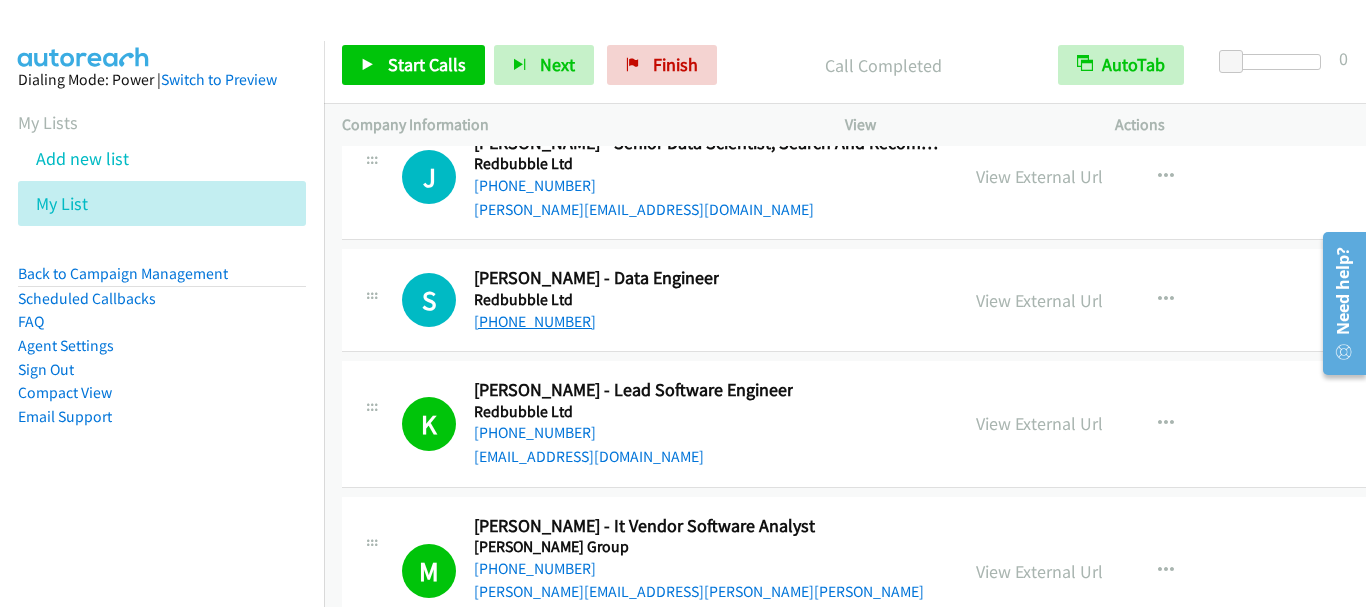 click on "[PHONE_NUMBER]" at bounding box center [535, 321] 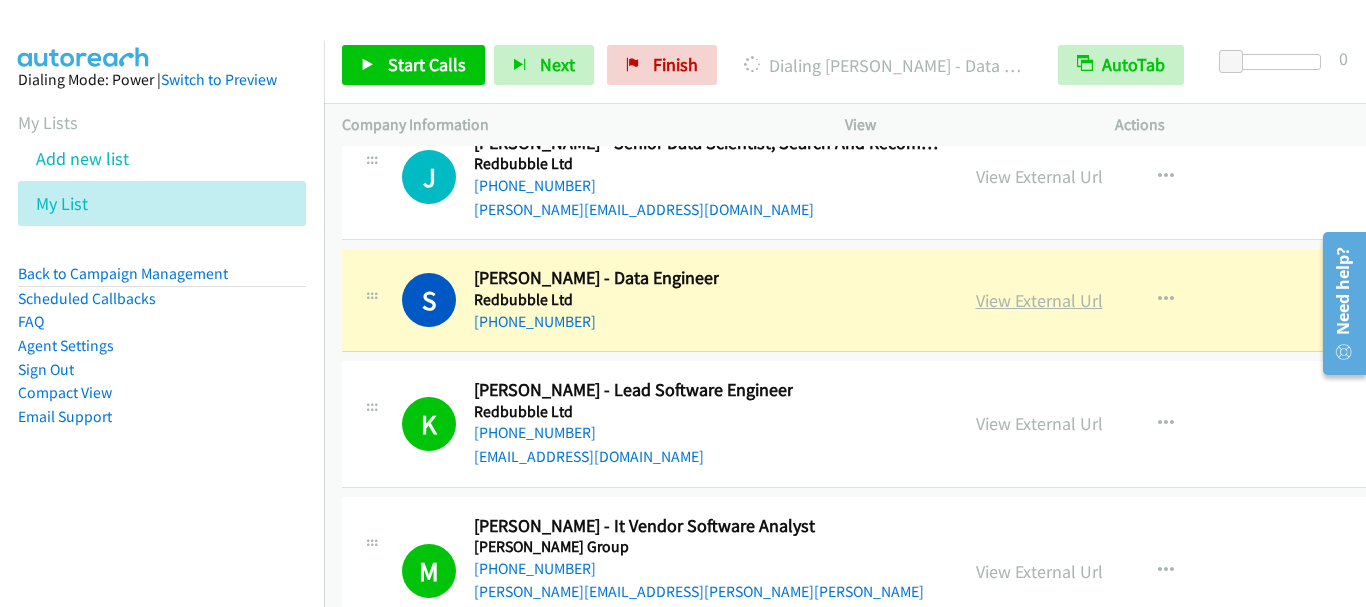 click on "View External Url" at bounding box center [1039, 300] 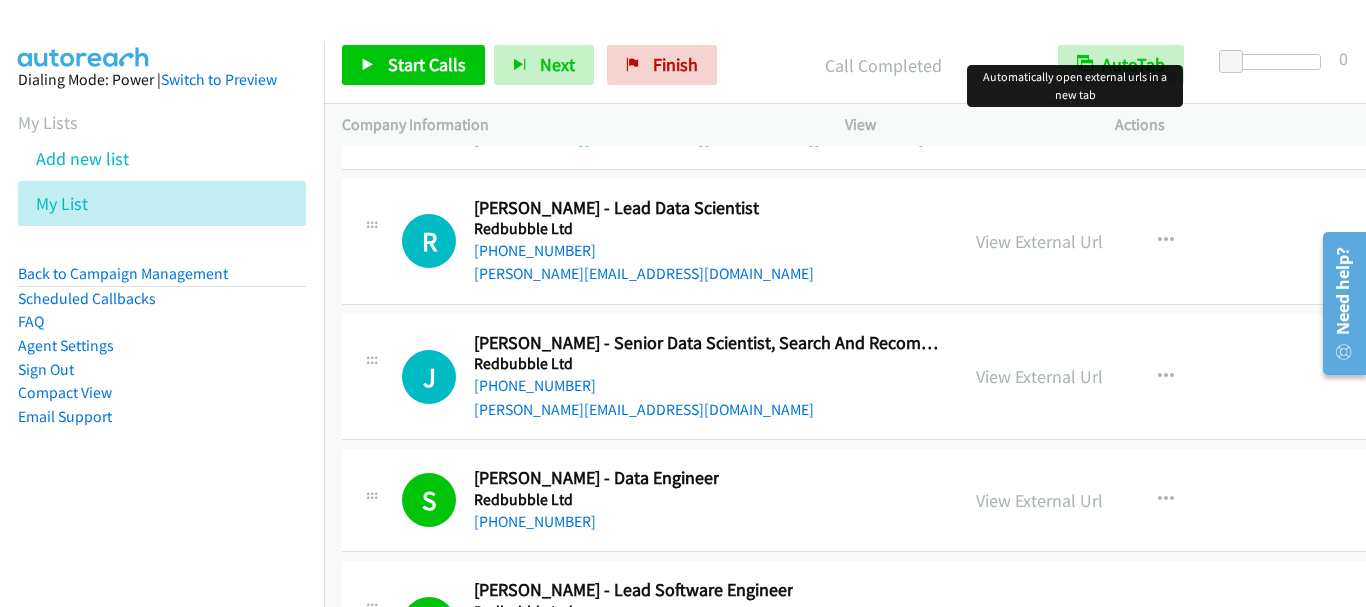 scroll, scrollTop: 36566, scrollLeft: 0, axis: vertical 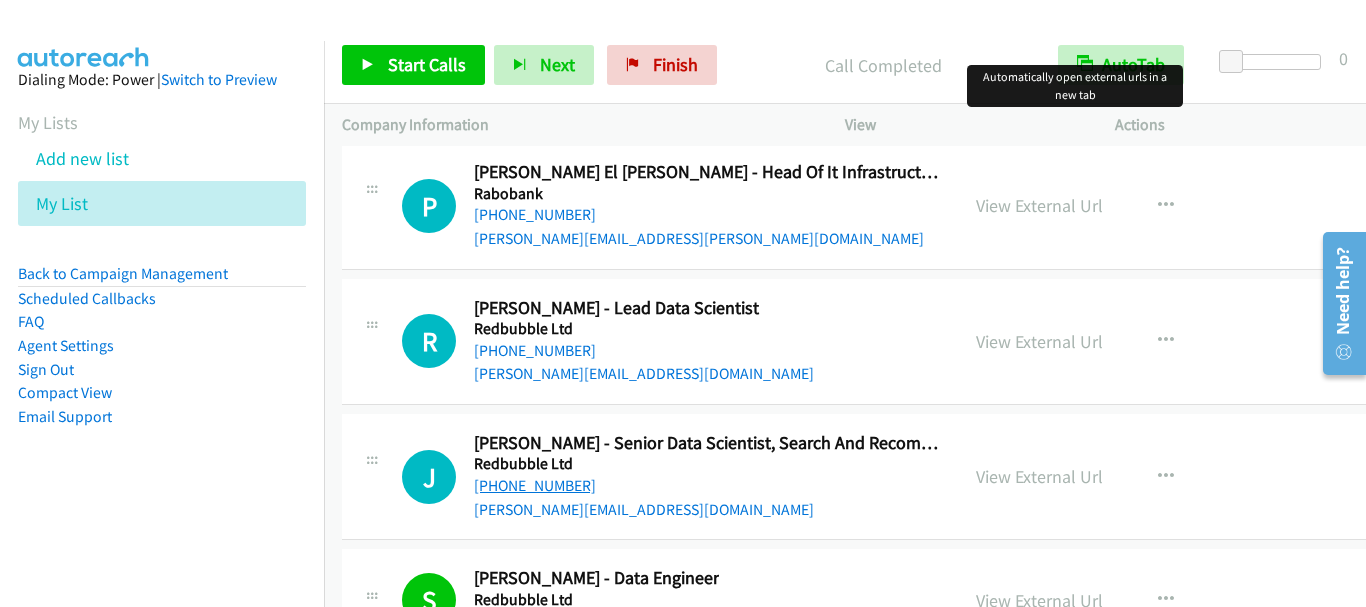click on "[PHONE_NUMBER]" at bounding box center [535, 485] 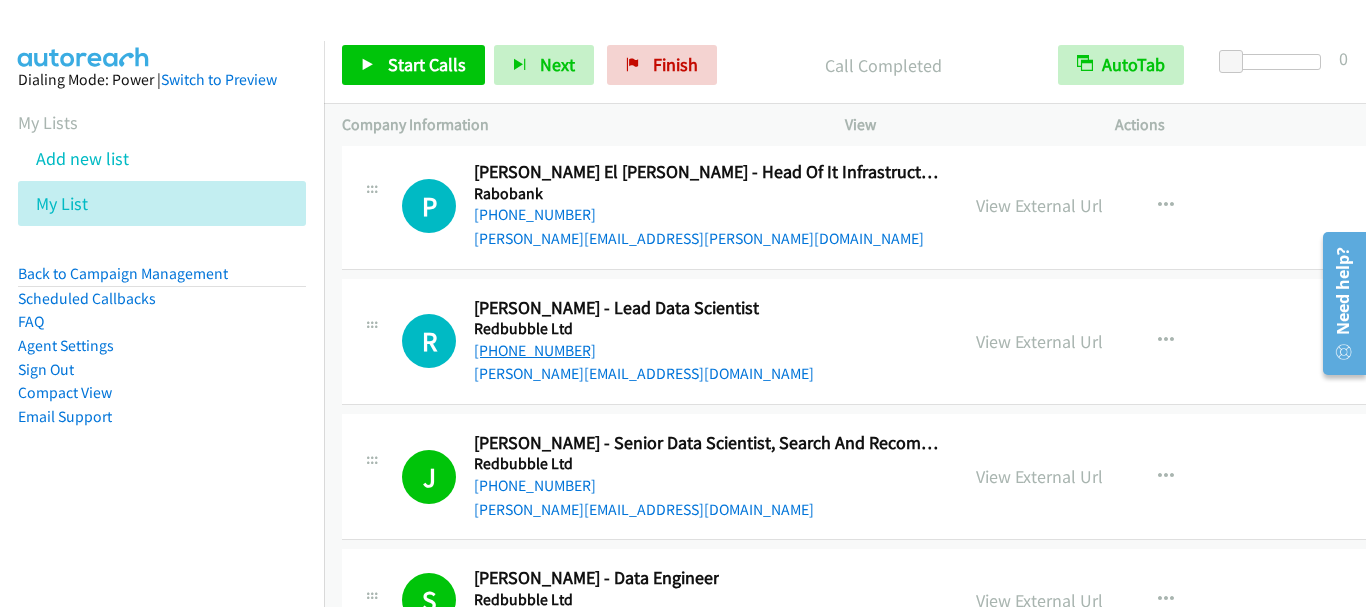 click on "[PHONE_NUMBER]" at bounding box center [535, 350] 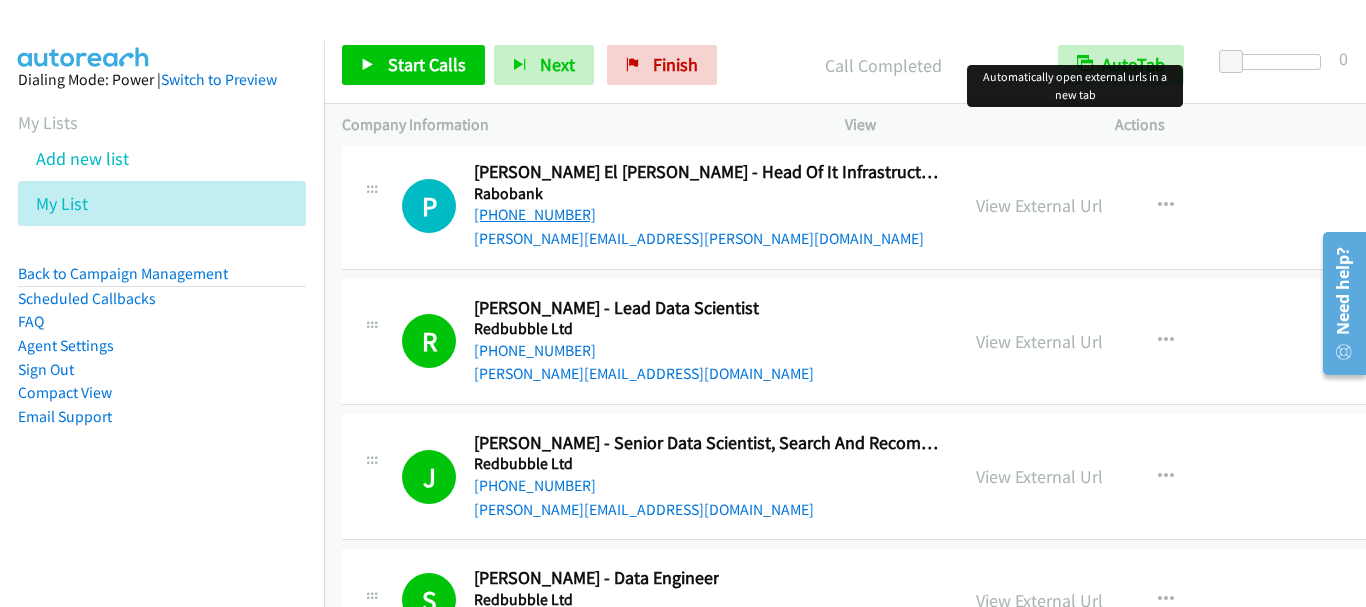 drag, startPoint x: 544, startPoint y: 196, endPoint x: 550, endPoint y: 214, distance: 18.973665 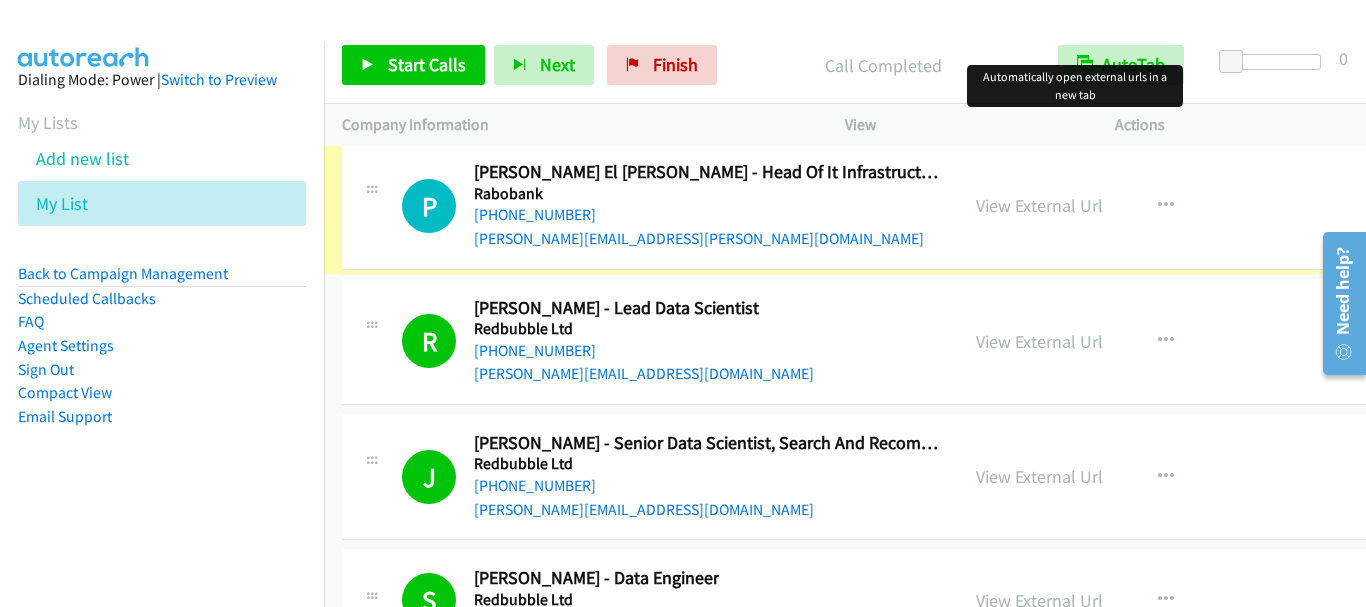 scroll, scrollTop: 36566, scrollLeft: 0, axis: vertical 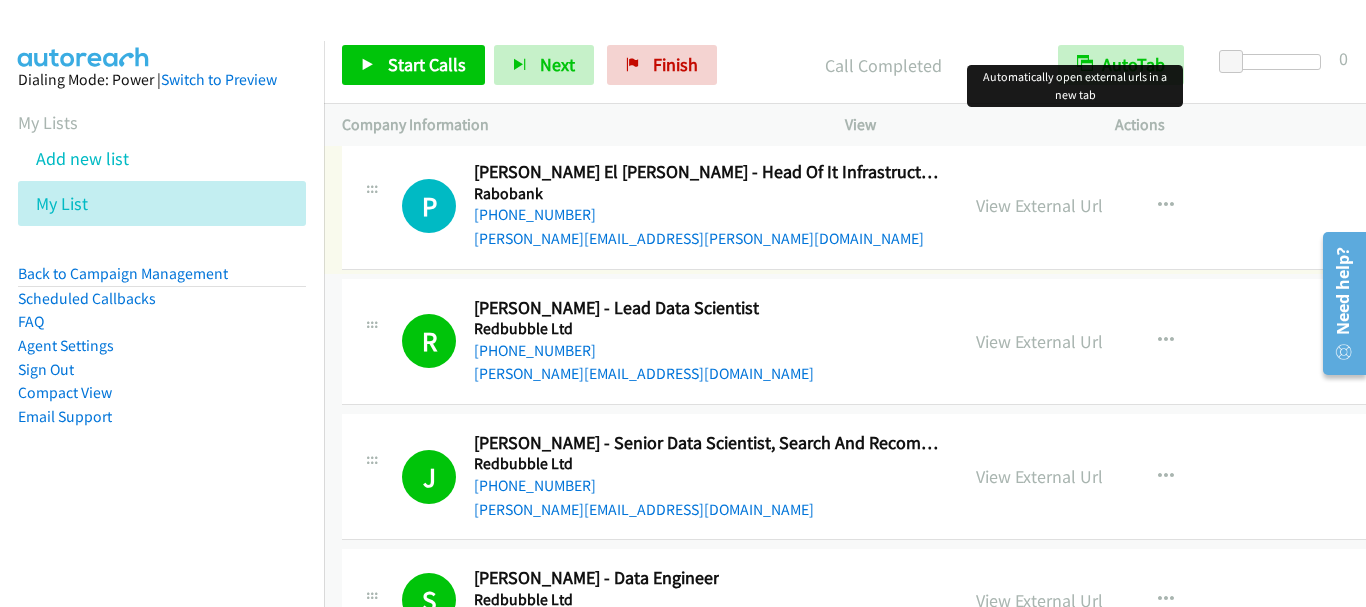 click on "[PHONE_NUMBER]" at bounding box center [535, 214] 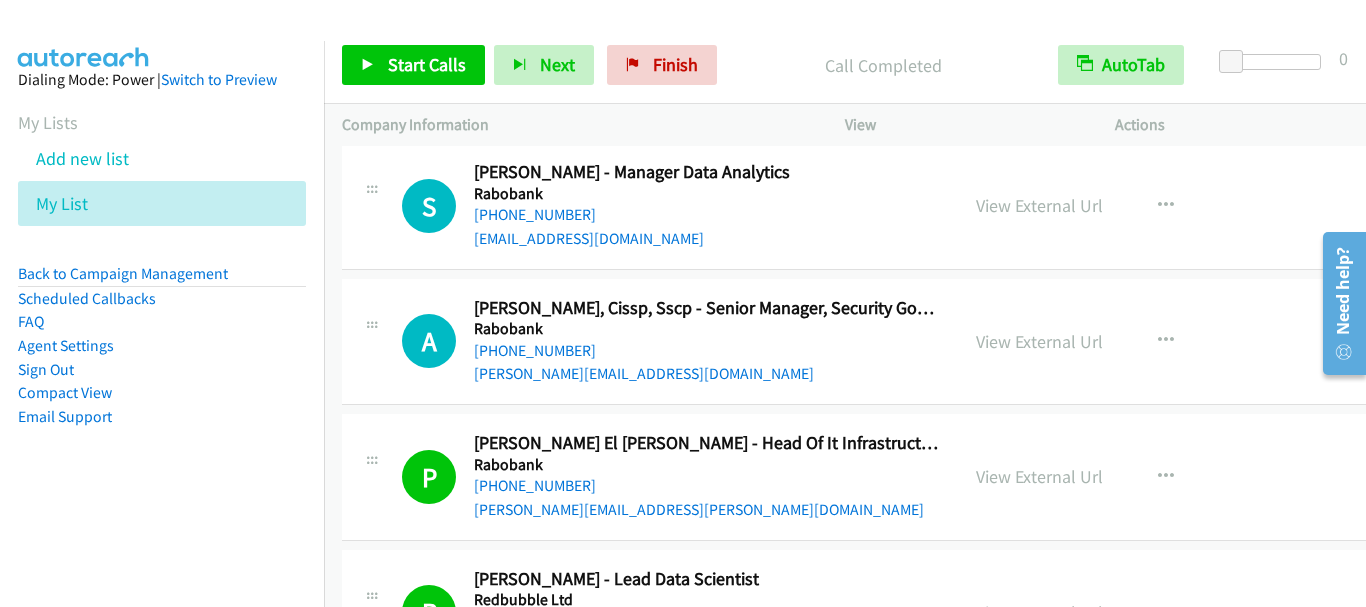 scroll, scrollTop: 36266, scrollLeft: 0, axis: vertical 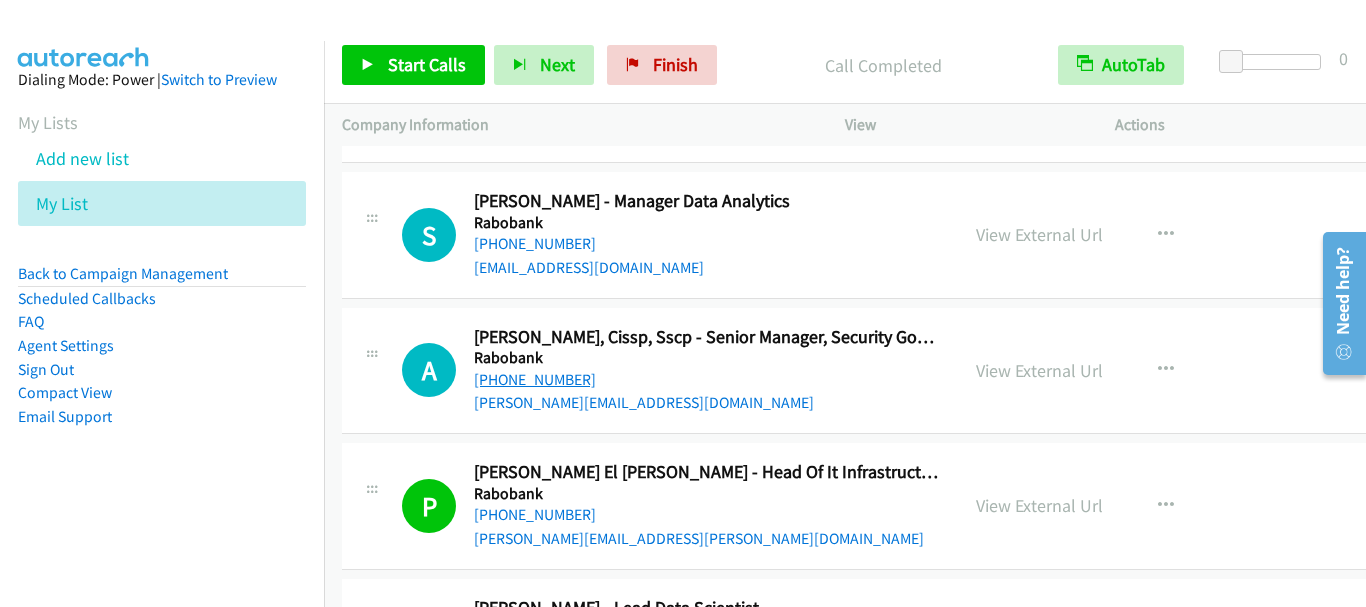 click on "[PHONE_NUMBER]" at bounding box center [535, 379] 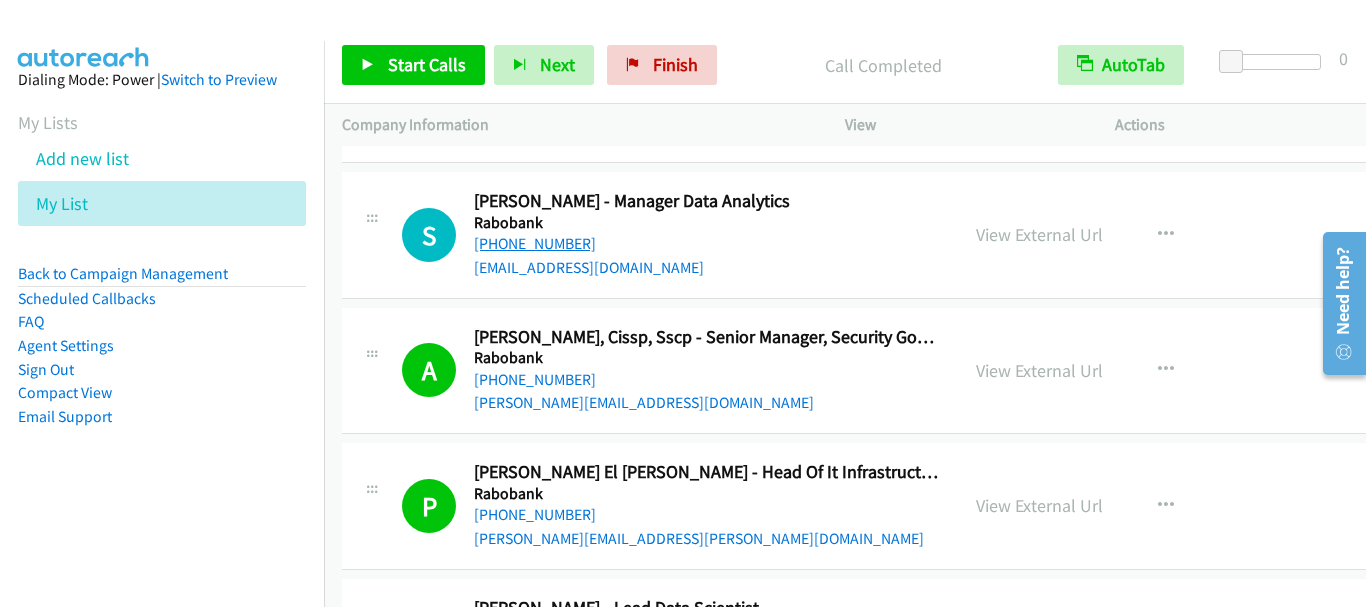 click on "[PHONE_NUMBER]" at bounding box center [535, 243] 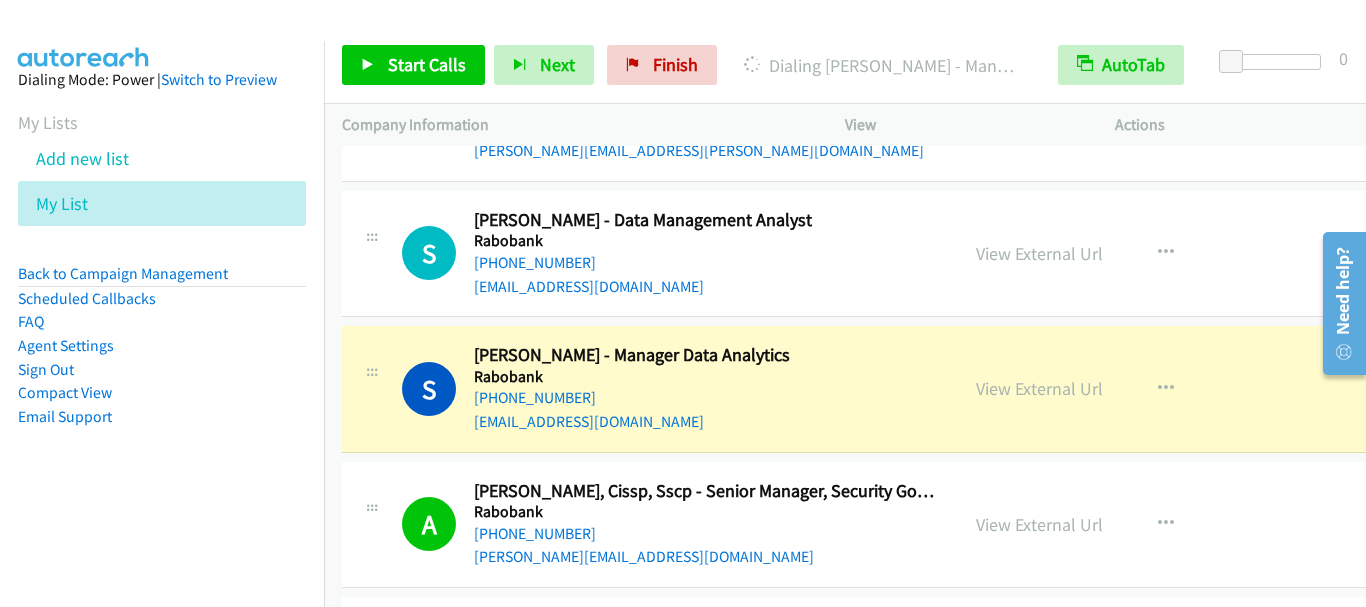 scroll, scrollTop: 36066, scrollLeft: 0, axis: vertical 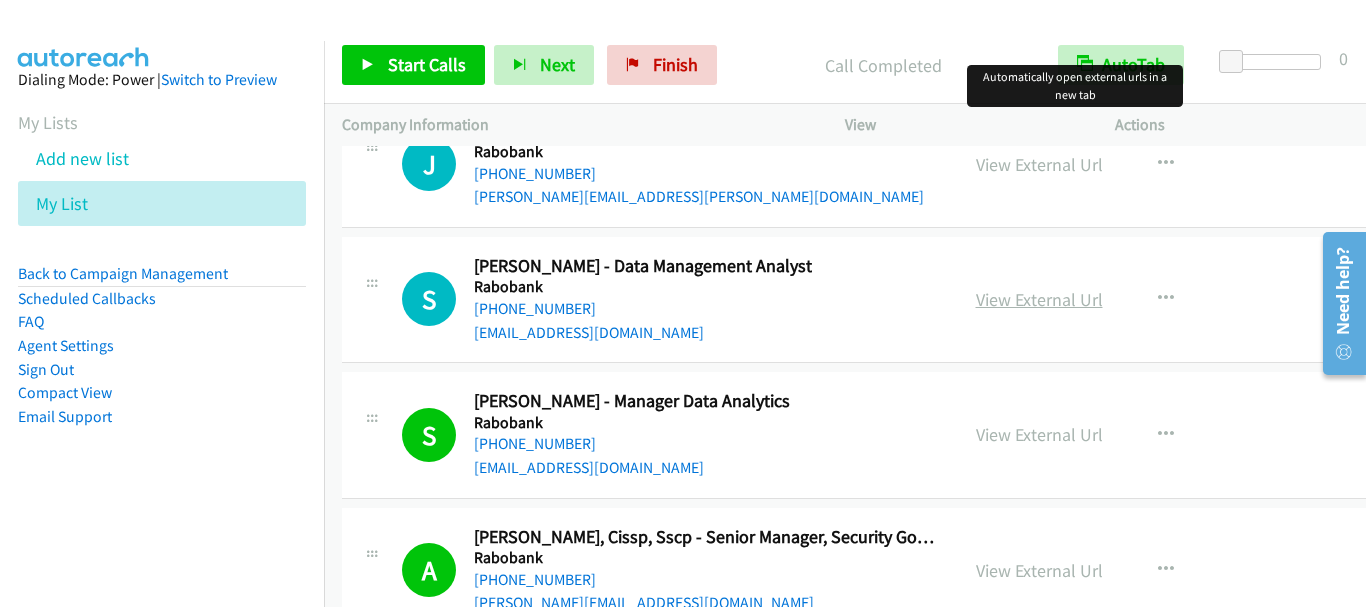 click on "View External Url" at bounding box center [1039, 299] 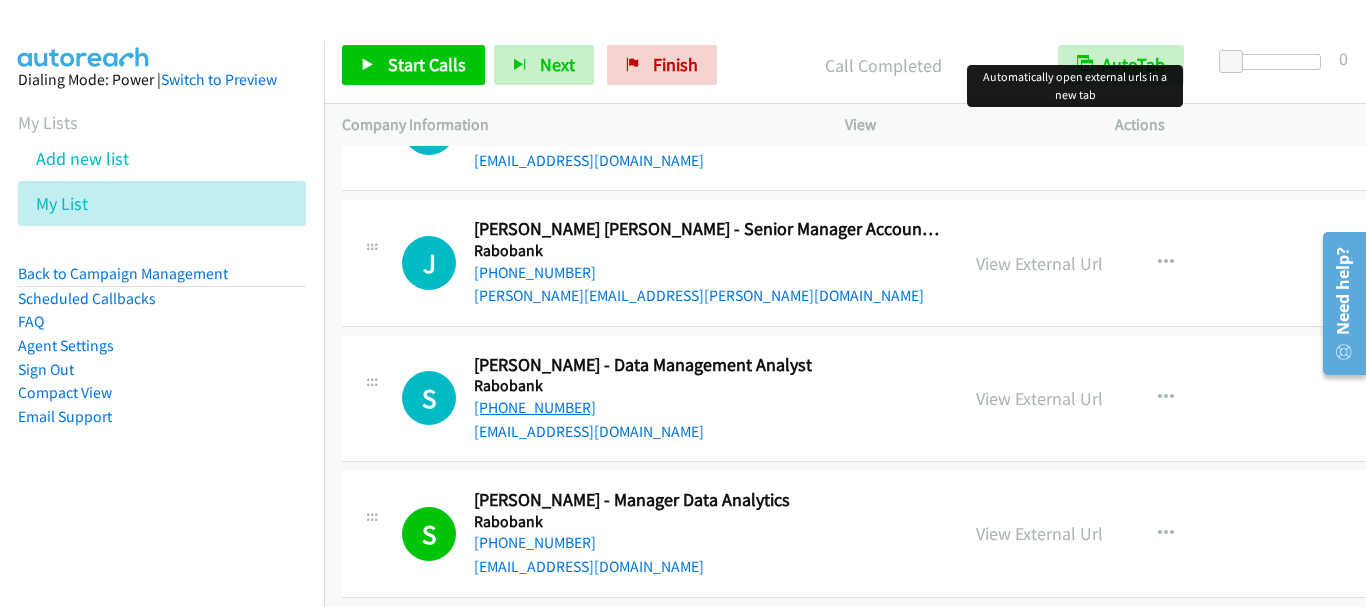 scroll, scrollTop: 35966, scrollLeft: 0, axis: vertical 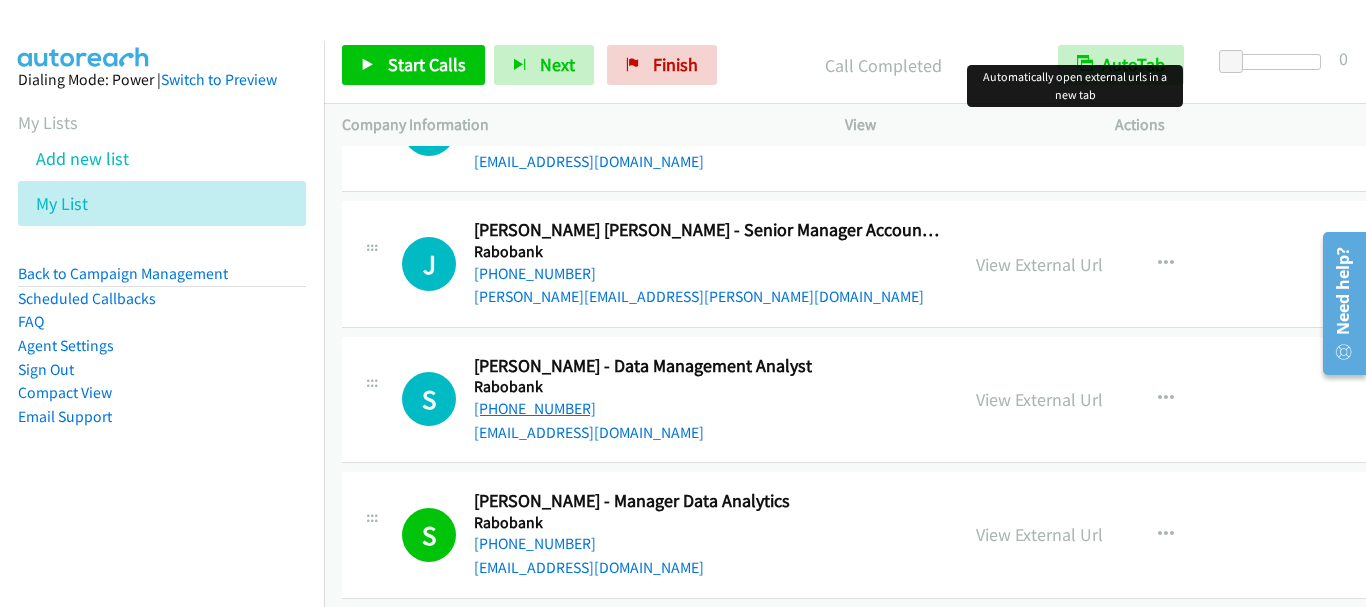 click on "[PHONE_NUMBER]" at bounding box center (535, 408) 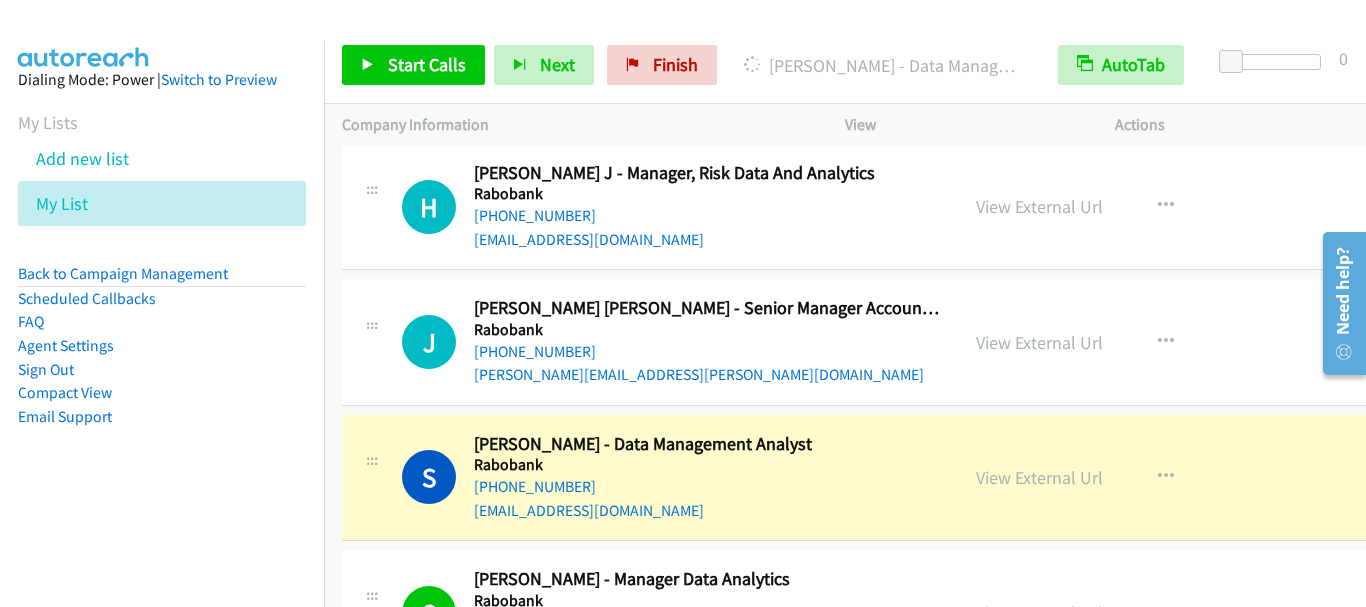 scroll, scrollTop: 35866, scrollLeft: 0, axis: vertical 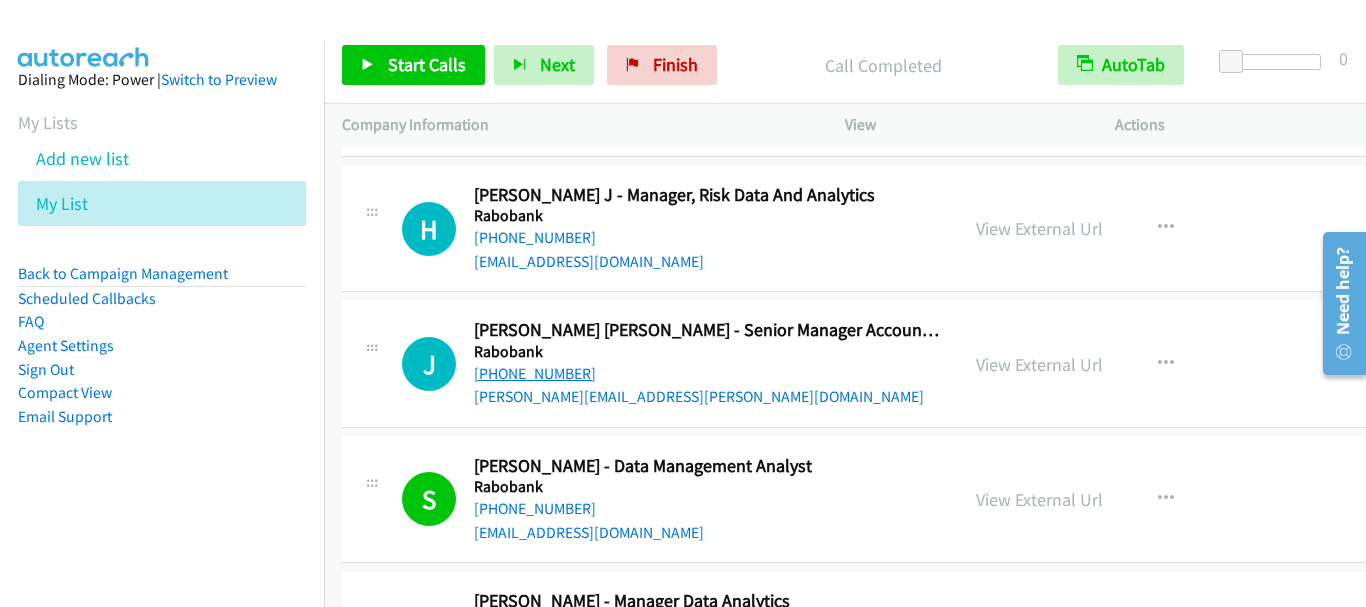 click on "[PHONE_NUMBER]" at bounding box center (535, 373) 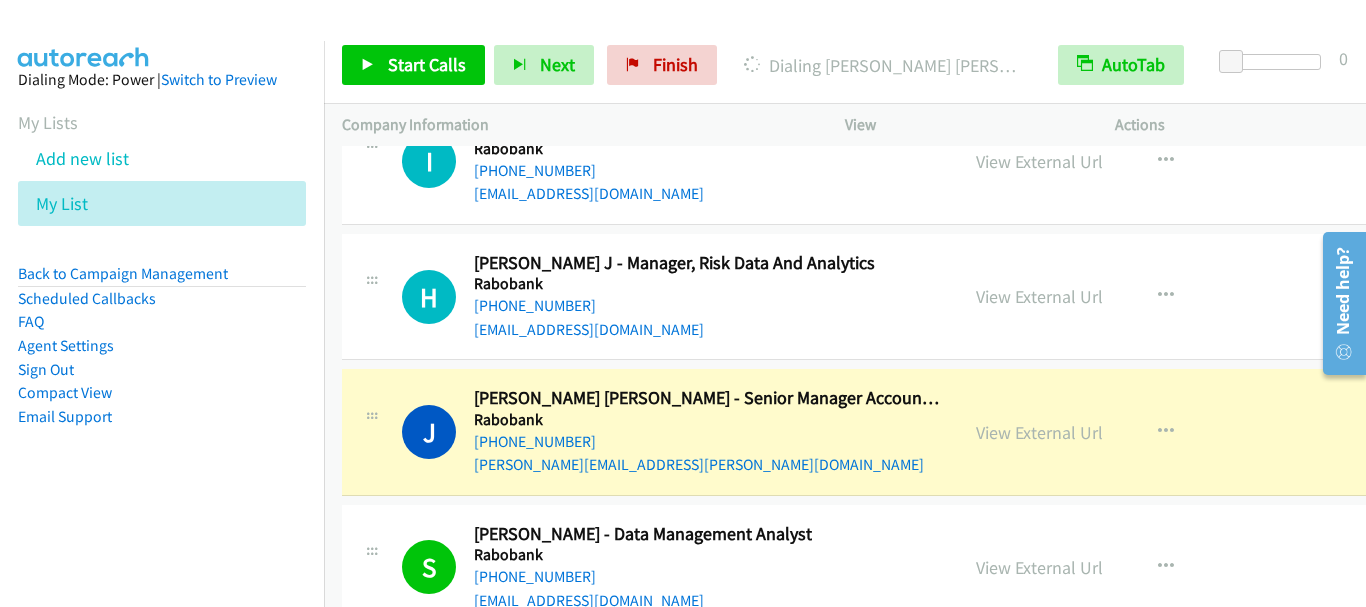 scroll, scrollTop: 35766, scrollLeft: 0, axis: vertical 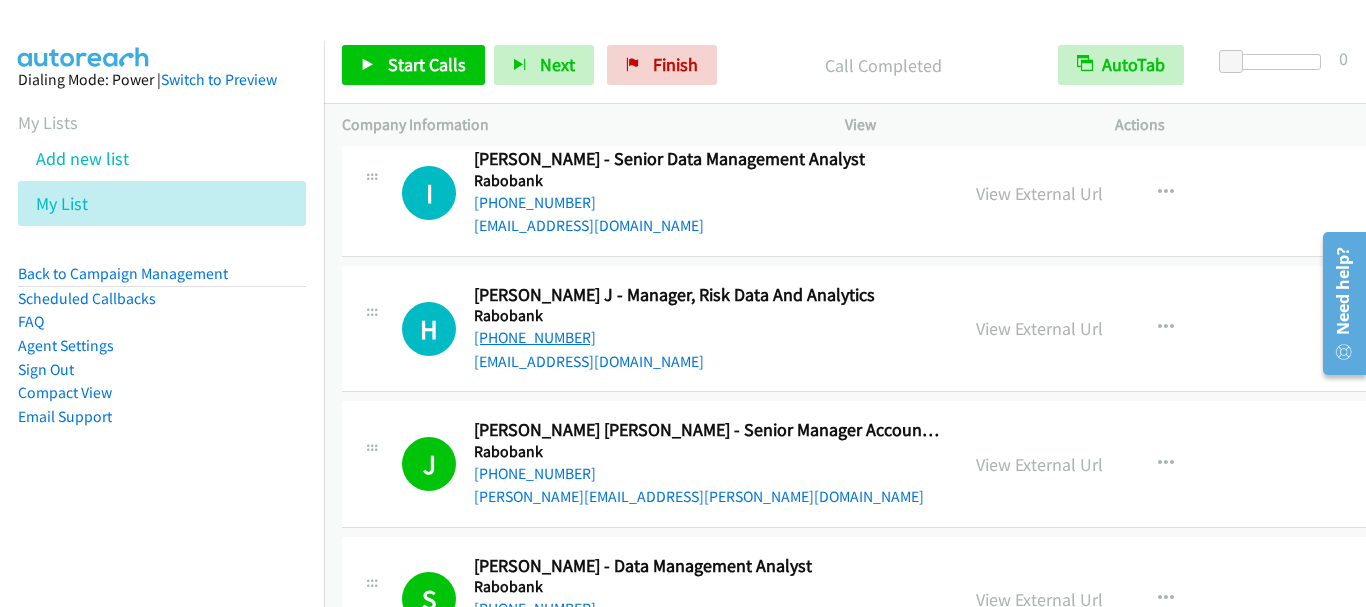 click on "[PHONE_NUMBER]" at bounding box center [535, 337] 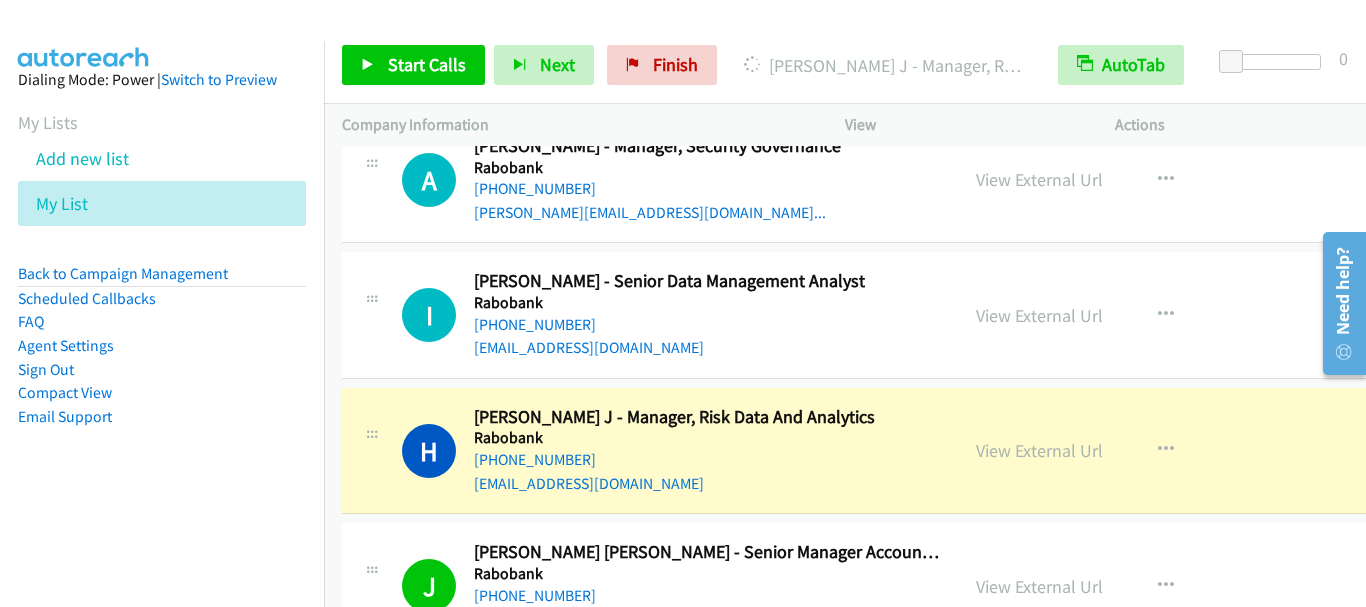 scroll, scrollTop: 35666, scrollLeft: 0, axis: vertical 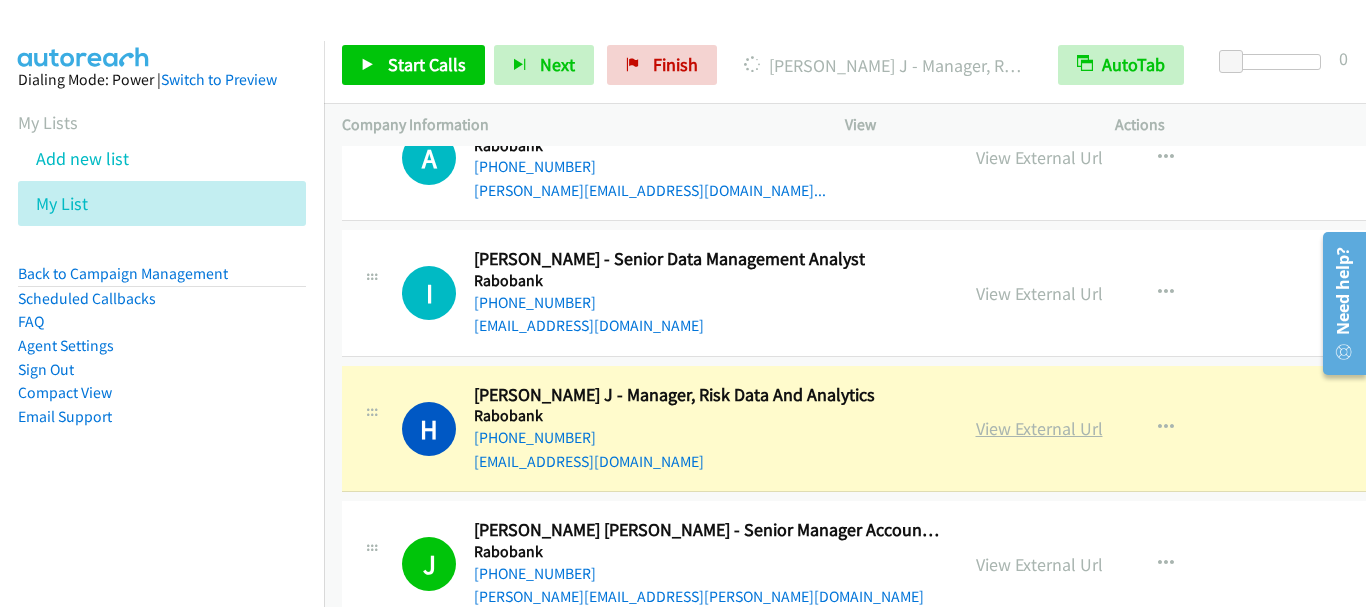 click on "View External Url" at bounding box center [1039, 428] 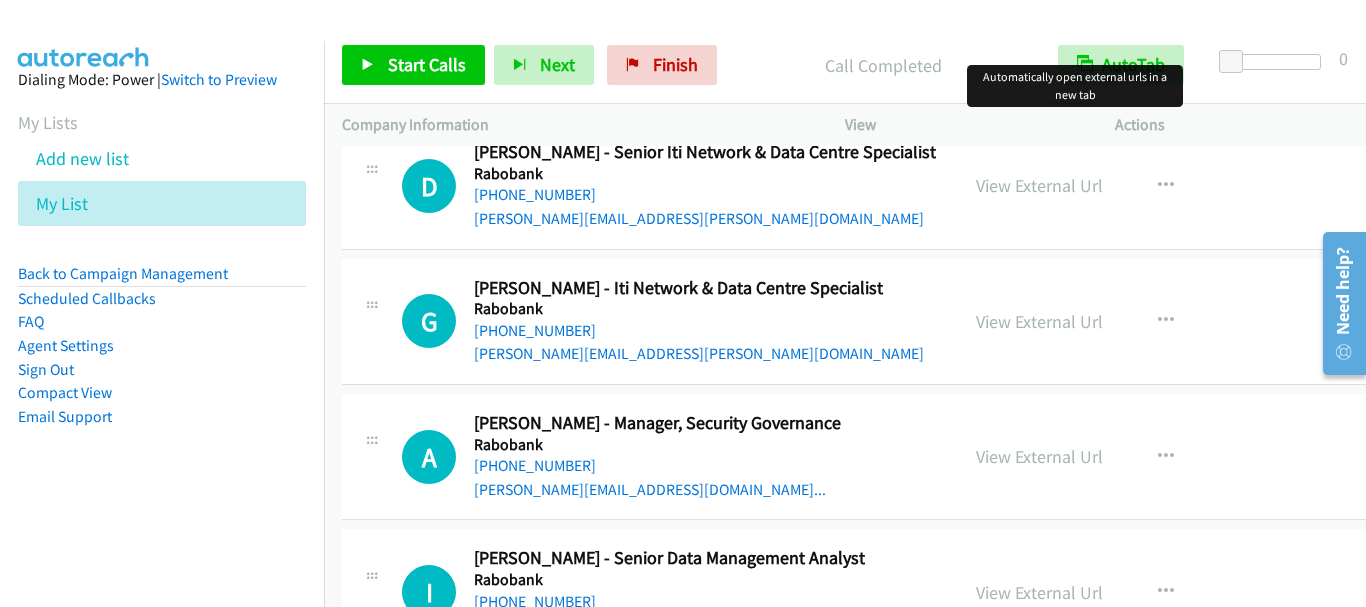 scroll, scrollTop: 35366, scrollLeft: 0, axis: vertical 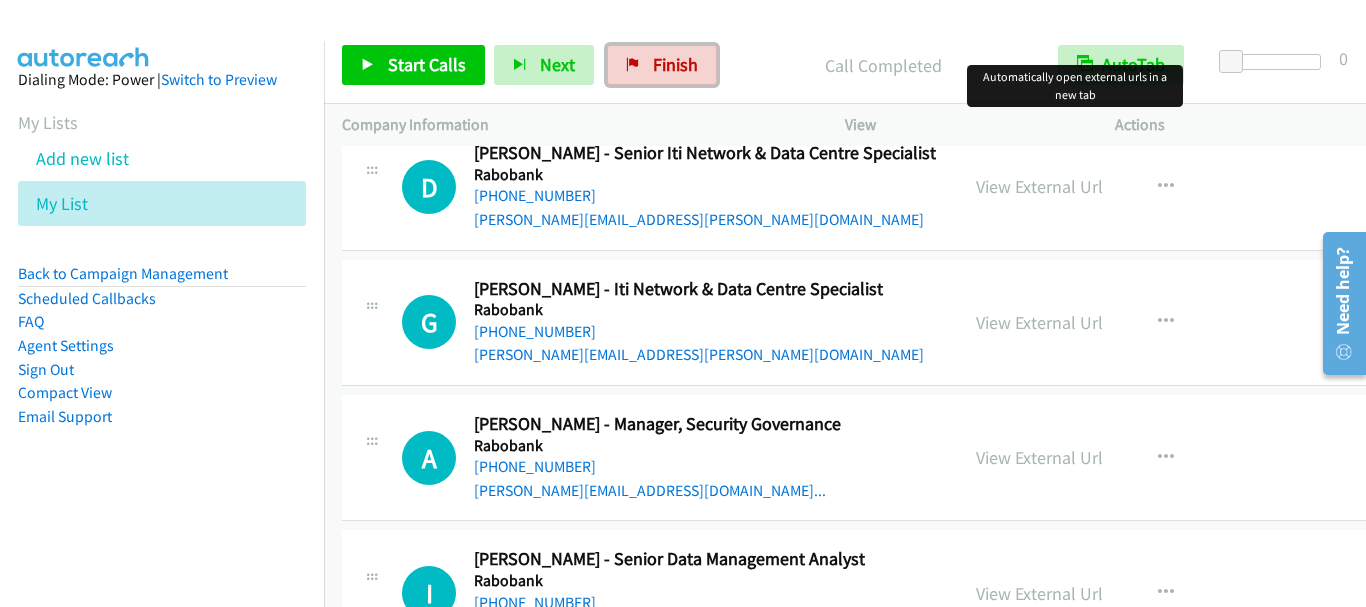 click on "Finish" at bounding box center [675, 64] 